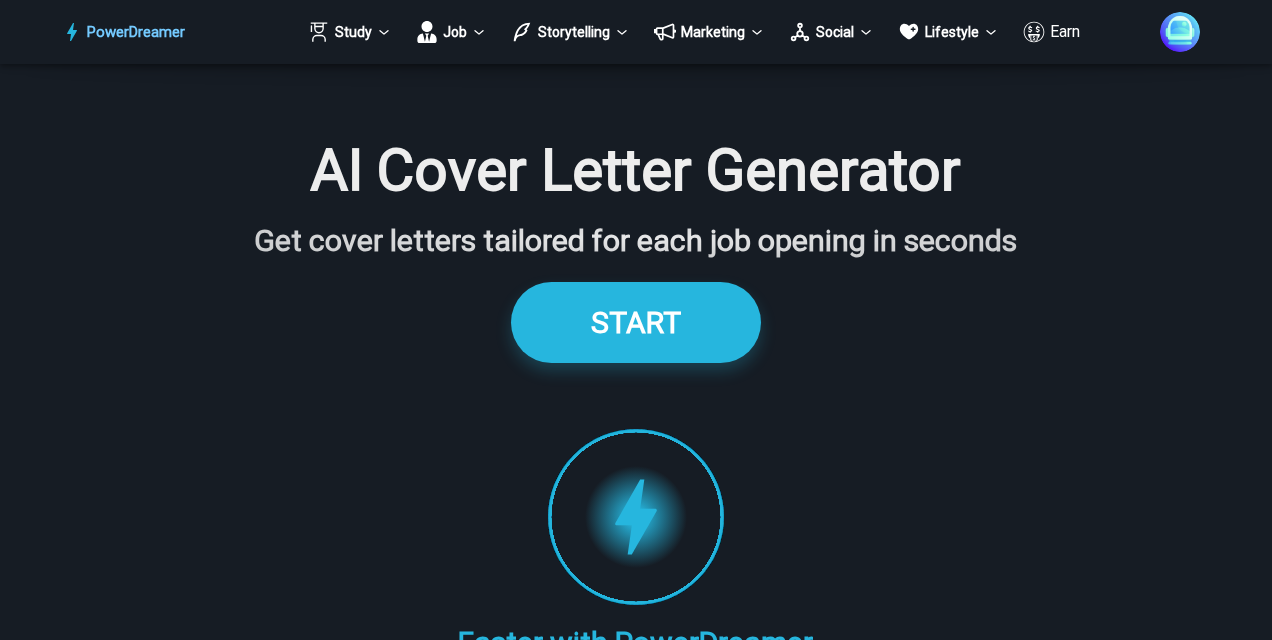 scroll, scrollTop: 3898, scrollLeft: 0, axis: vertical 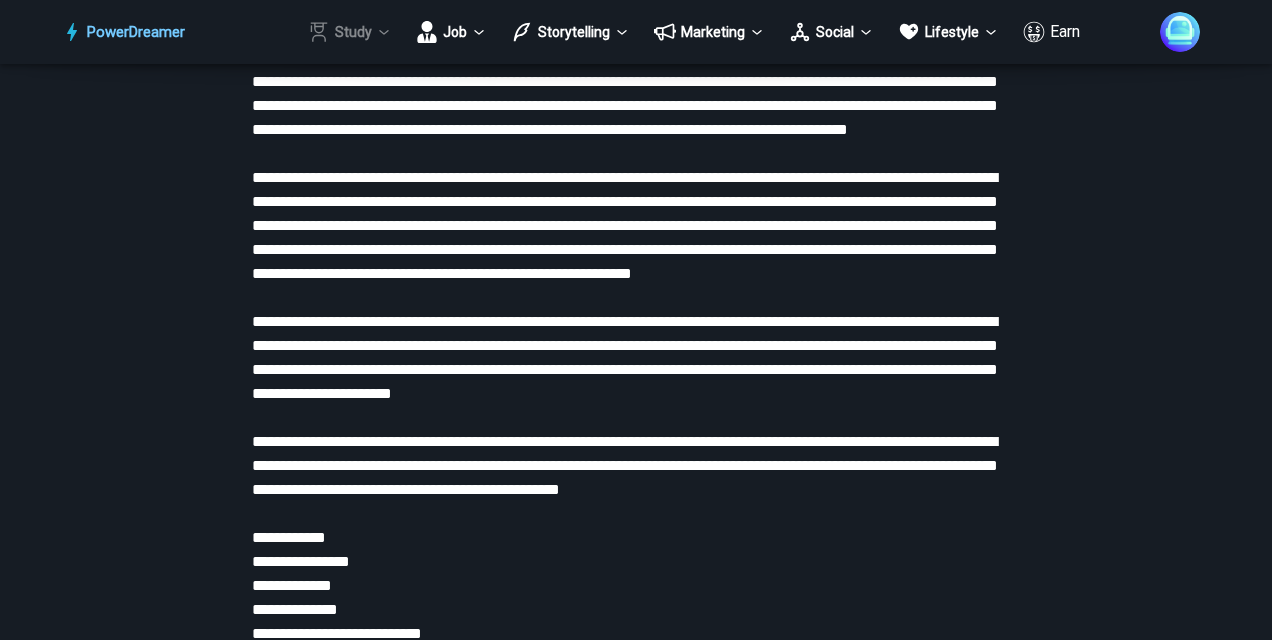 click on "Study" at bounding box center (350, 32) 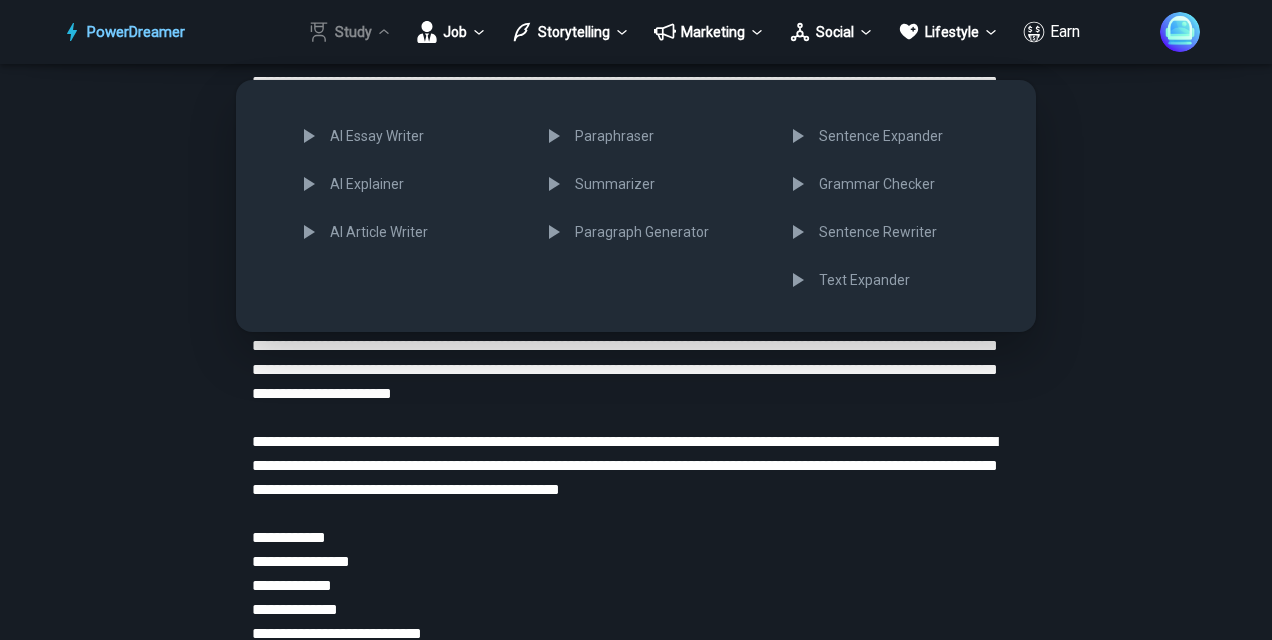 click at bounding box center (636, 320) 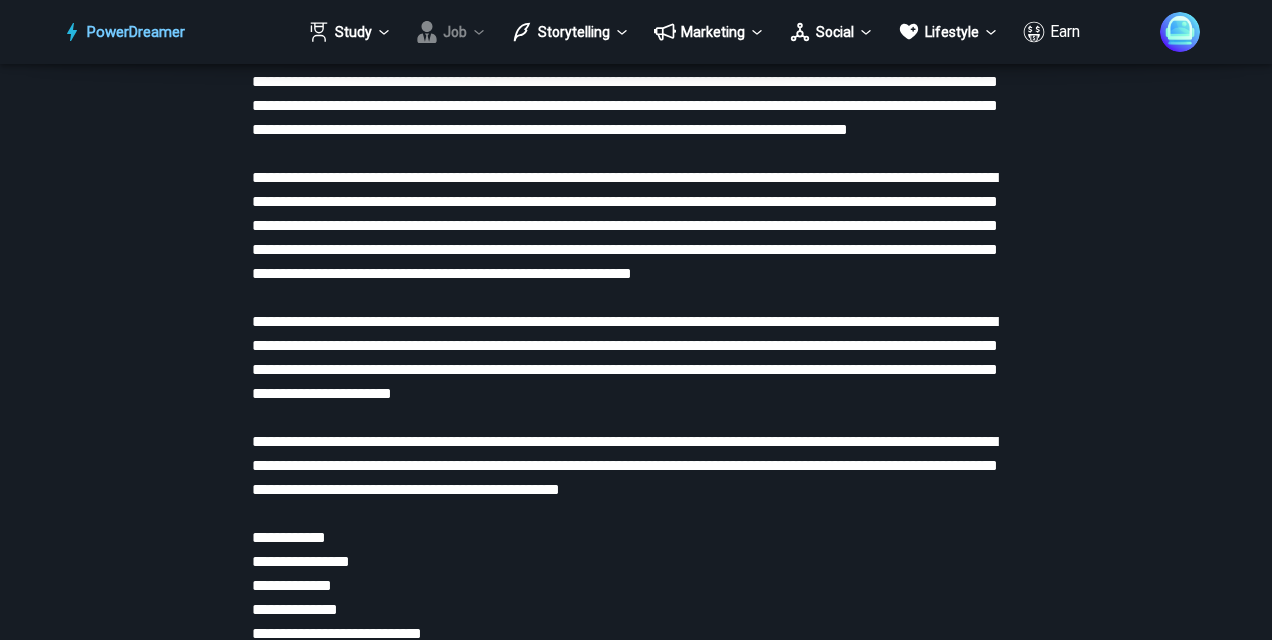 click 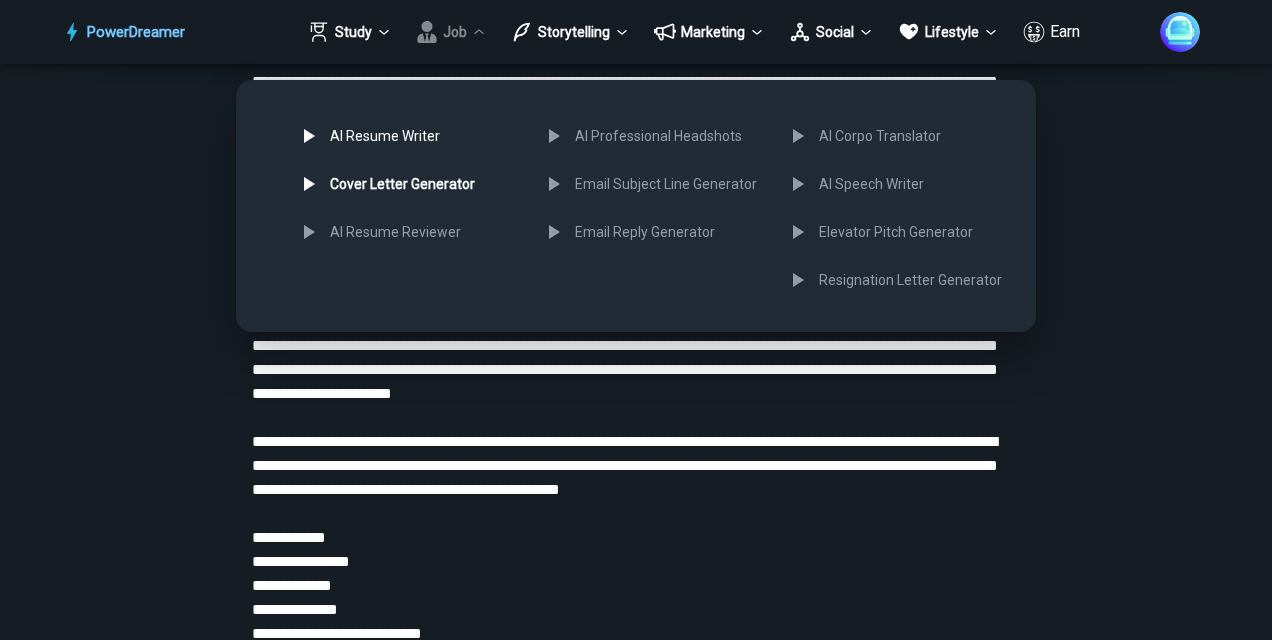 click on "AI Resume Writer" at bounding box center (406, 136) 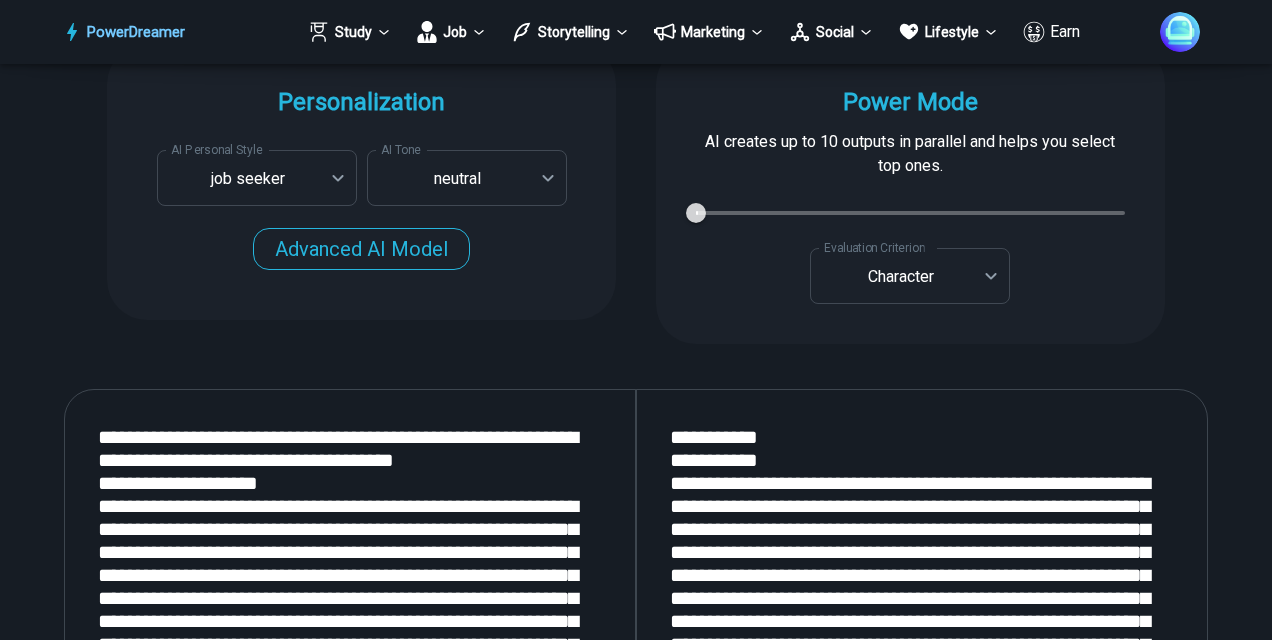 scroll, scrollTop: 2600, scrollLeft: 0, axis: vertical 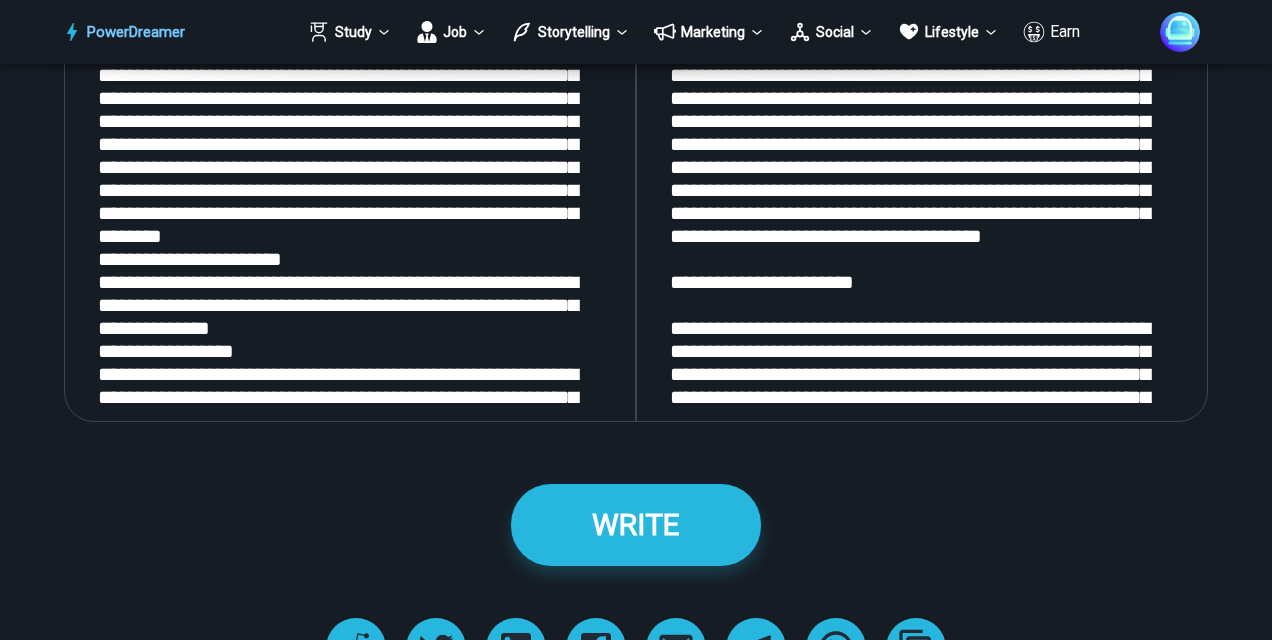 click at bounding box center (350, 156) 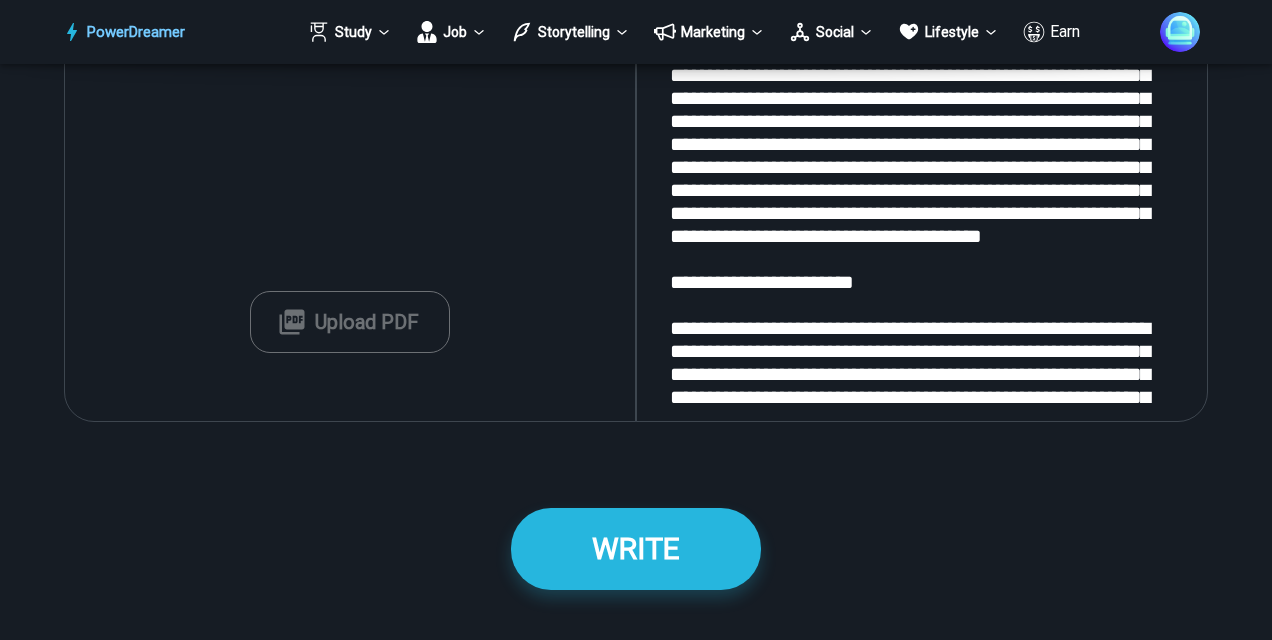 scroll, scrollTop: 2524, scrollLeft: 0, axis: vertical 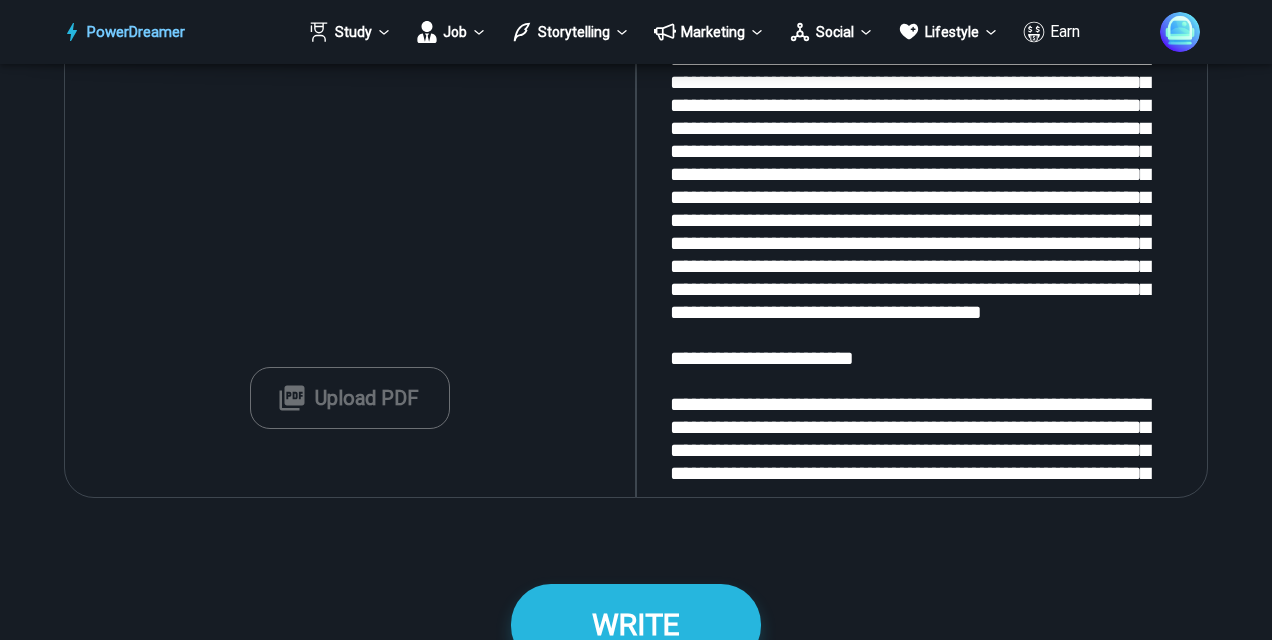 type 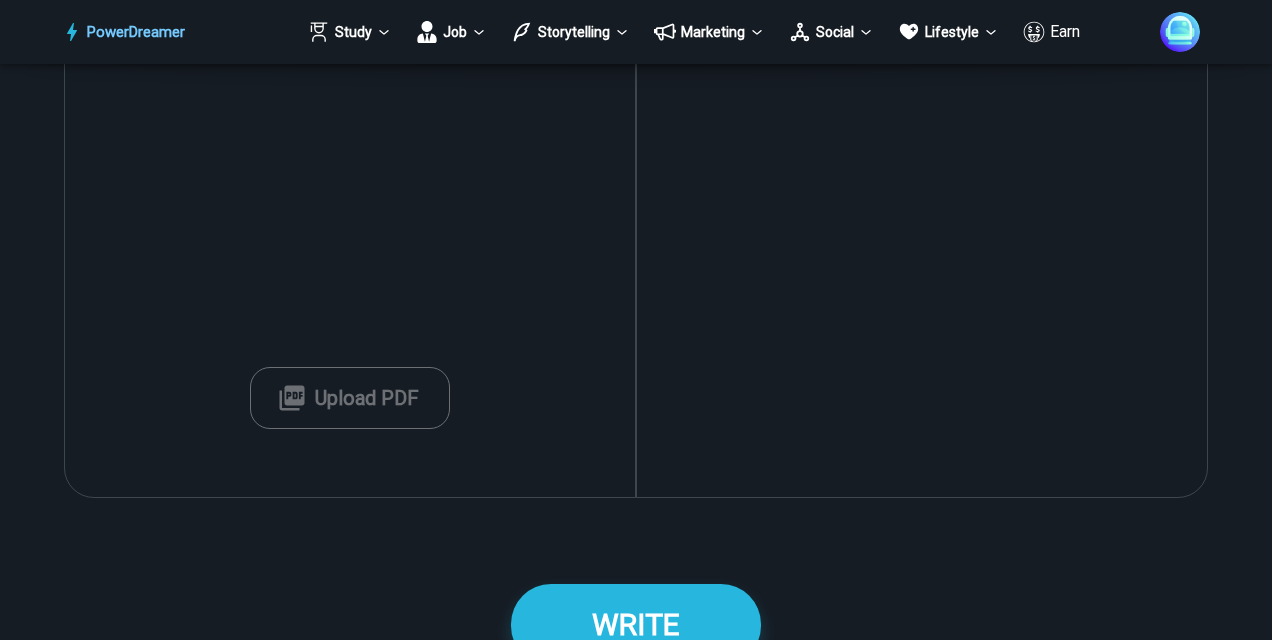 click at bounding box center (922, 232) 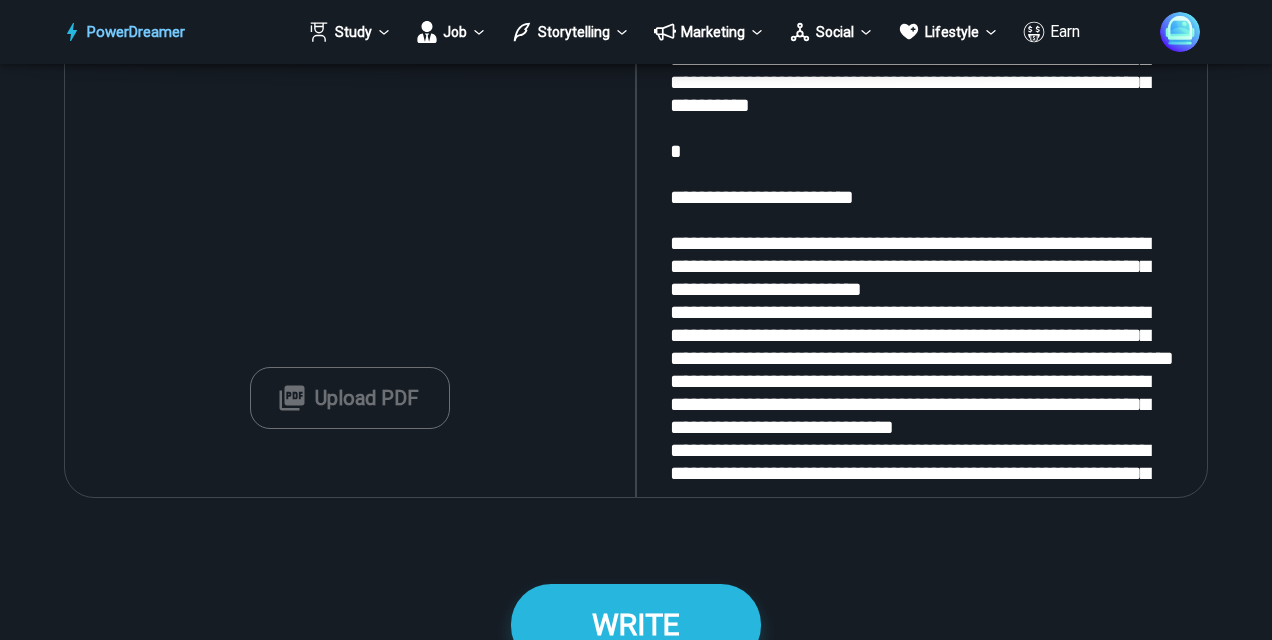 scroll, scrollTop: 1751, scrollLeft: 0, axis: vertical 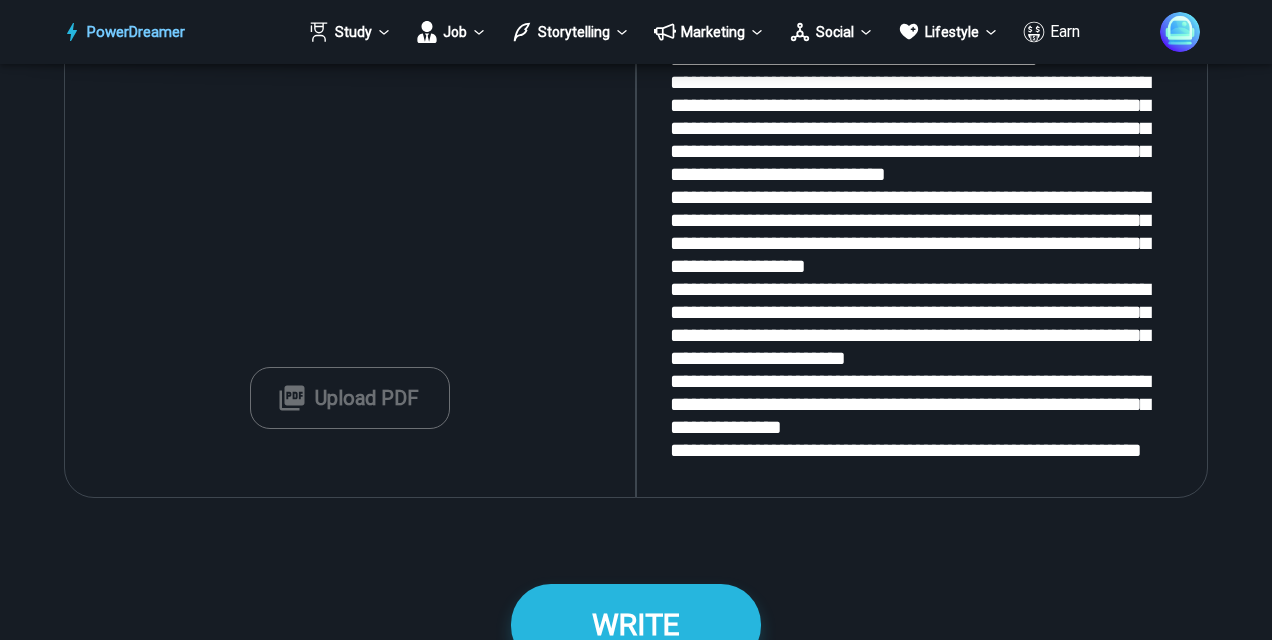 type on "**********" 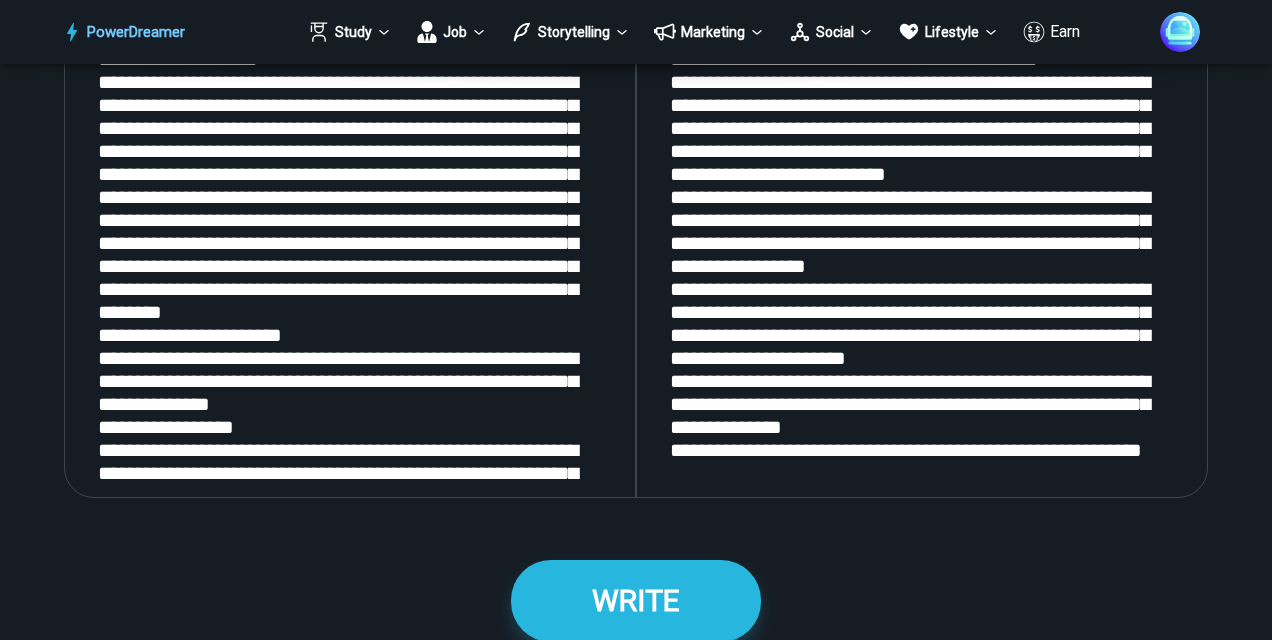 scroll, scrollTop: 6604, scrollLeft: 0, axis: vertical 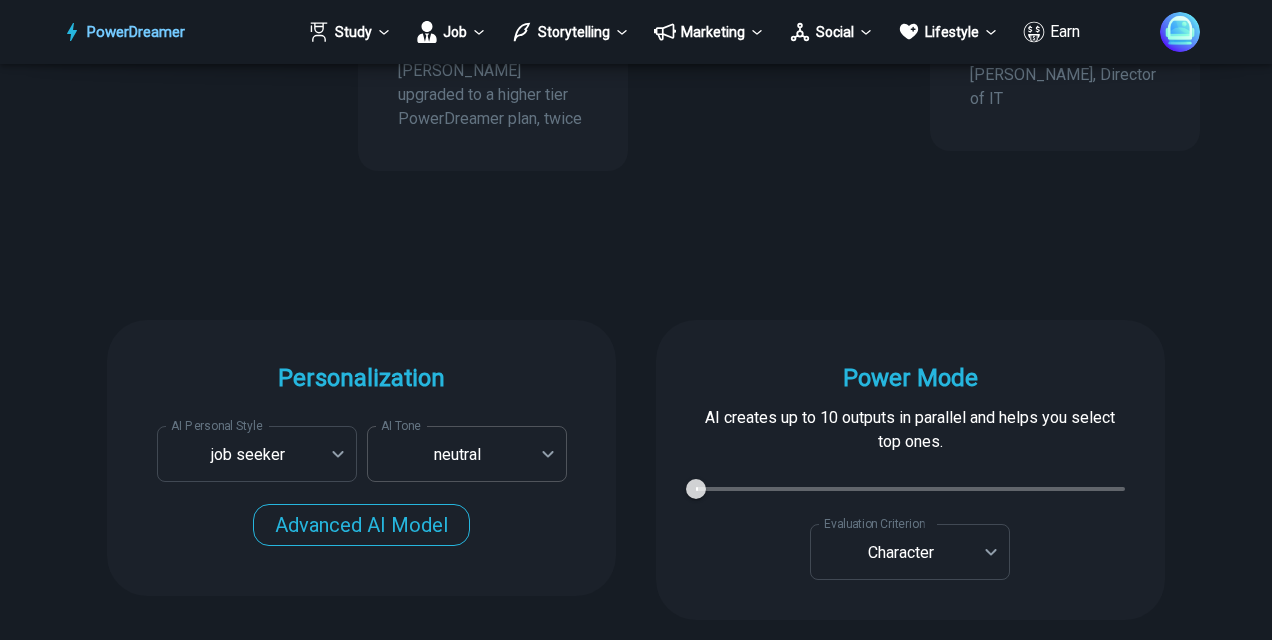 type on "**********" 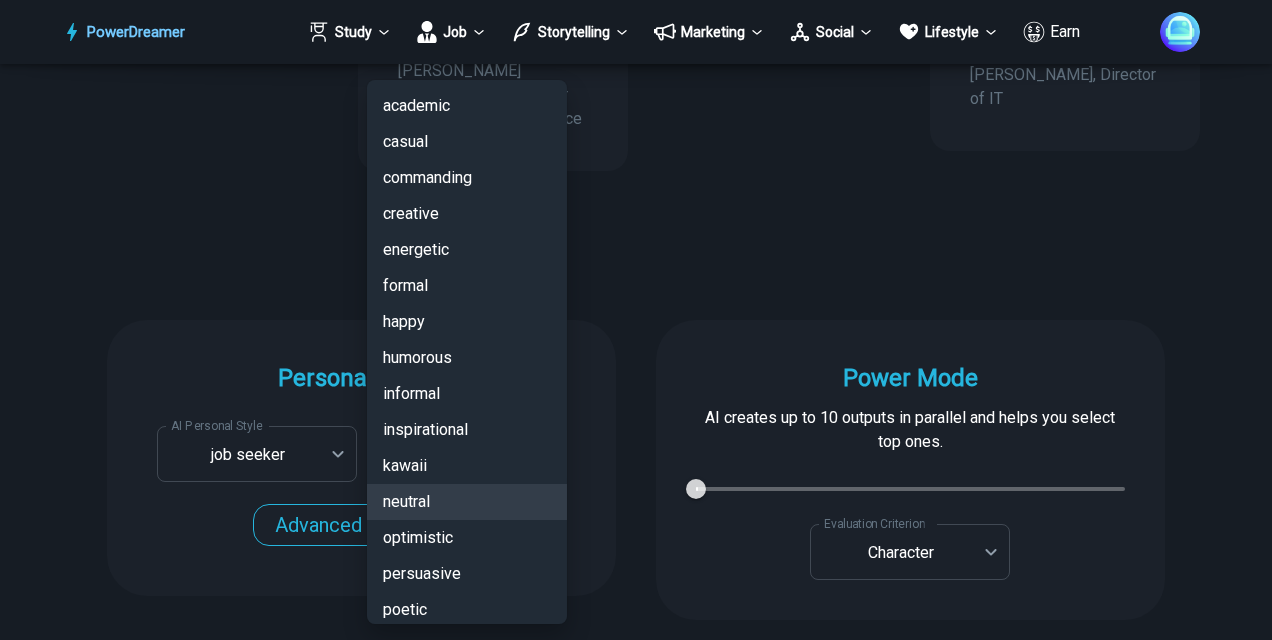 click on "PowerDreamer Study Job Storytelling Marketing Social Lifestyle Earn AI Resume Writer Tailors your resume for each job opening in seconds START Faster with PowerDreamer 213,315  AI-Generated Outputs.  50,000+ Users. 60+ AI Tools. PowerDreamer saved me a ton of stress and even more time. Highly recommend. Bailey Vogt is a writer and producer with experience at Morning Rush, Arizona PBS, Metro Weekly and The Washington Times I received a job offer today that your awesome website helped me get. Thank you! I will be singing your praises. Matt S. signed up to PowerDreamer November 30th 2023 and received his job offer February 1st 2024 Absolutely love this program!! I'm usually hesitant to pay for anything without being able to try it for free first. However, I was desperate to get resume writing help and this program far exceeded my expectations! I have been telling anyone I know looking for a job to try it. Maura Duffy Tyler D., Product Manager in E-Commerce Kyle Kimball Alix Harvey Jess B. Personalization AI Tone" at bounding box center [636, 3071] 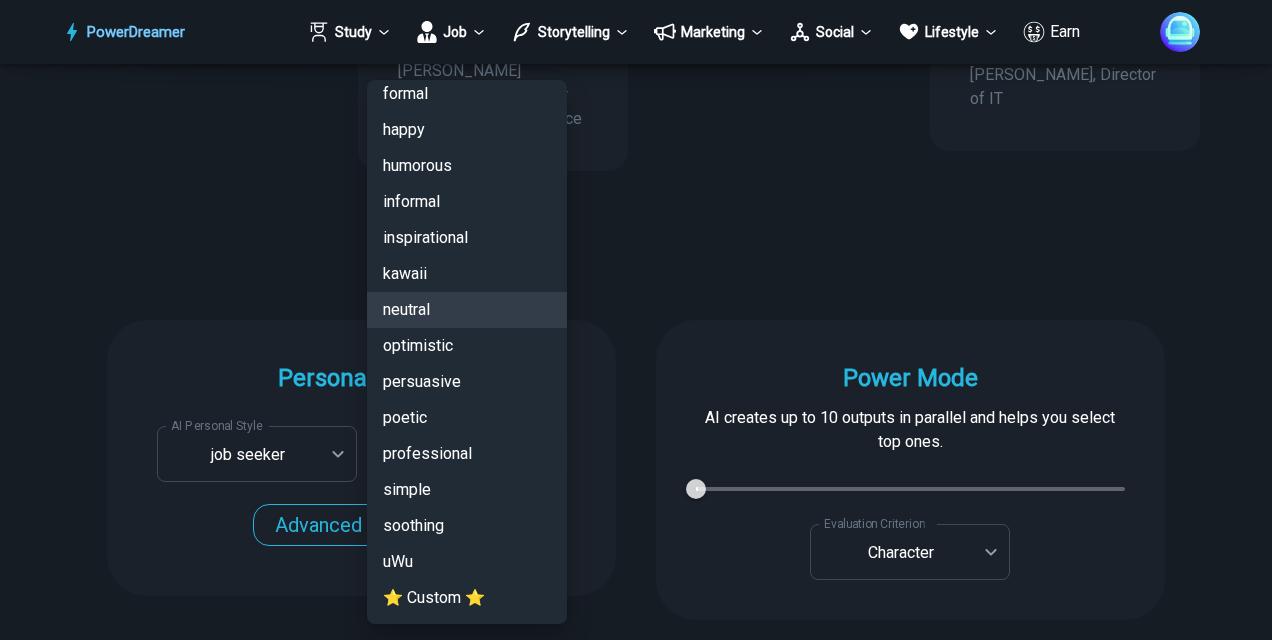 click on "professional" at bounding box center (467, 454) 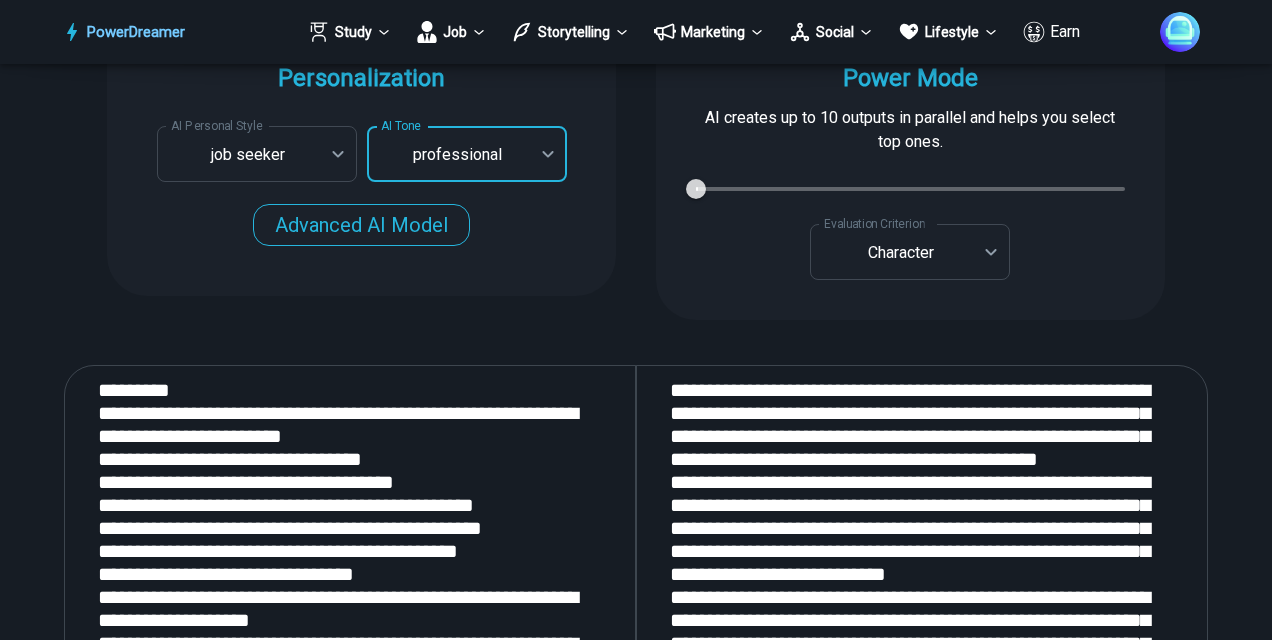 scroll, scrollTop: 2324, scrollLeft: 0, axis: vertical 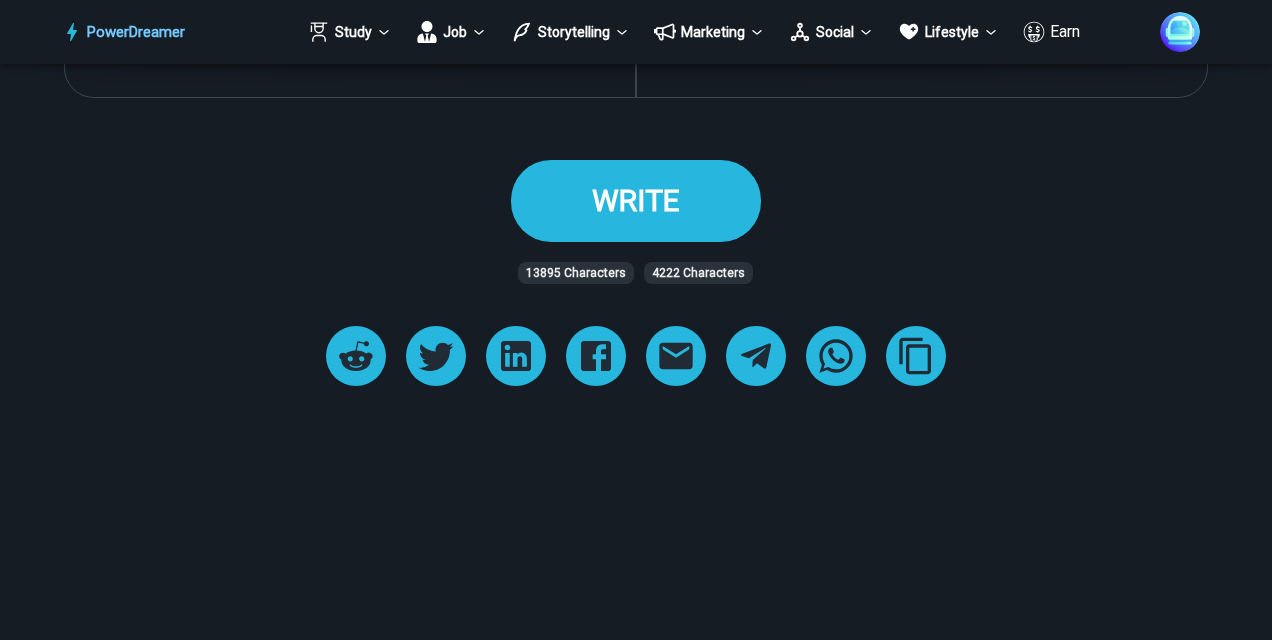 click on "WRITE" at bounding box center (636, 200) 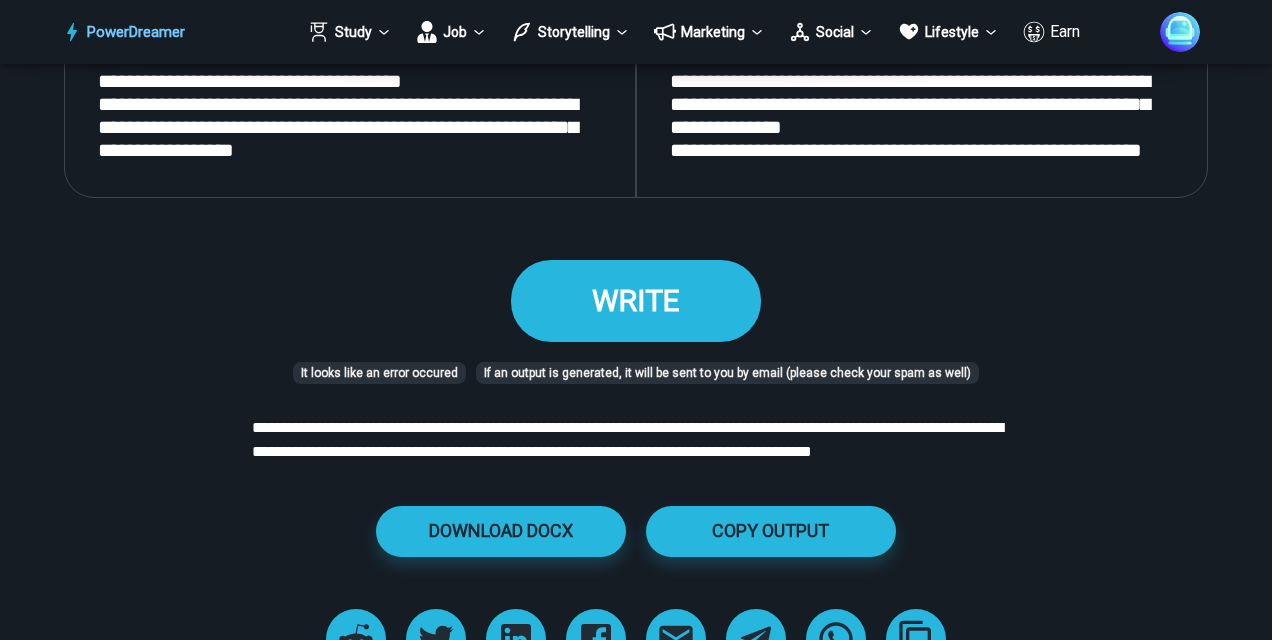 scroll, scrollTop: 2724, scrollLeft: 0, axis: vertical 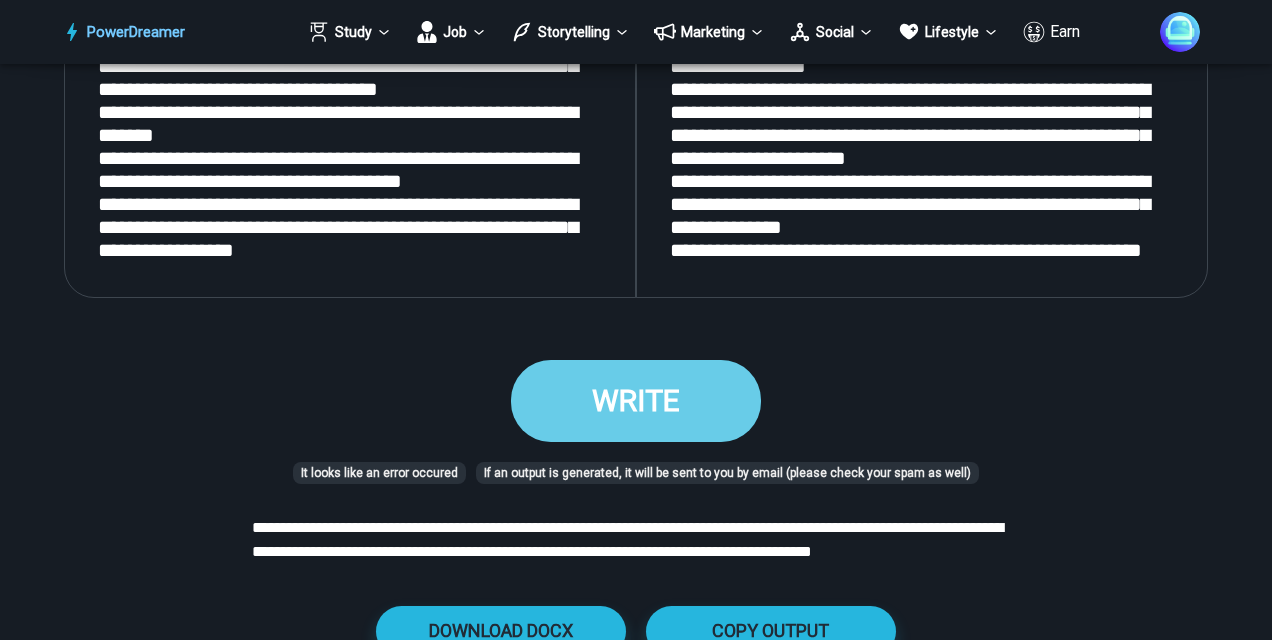 click on "WRITE" at bounding box center [636, 400] 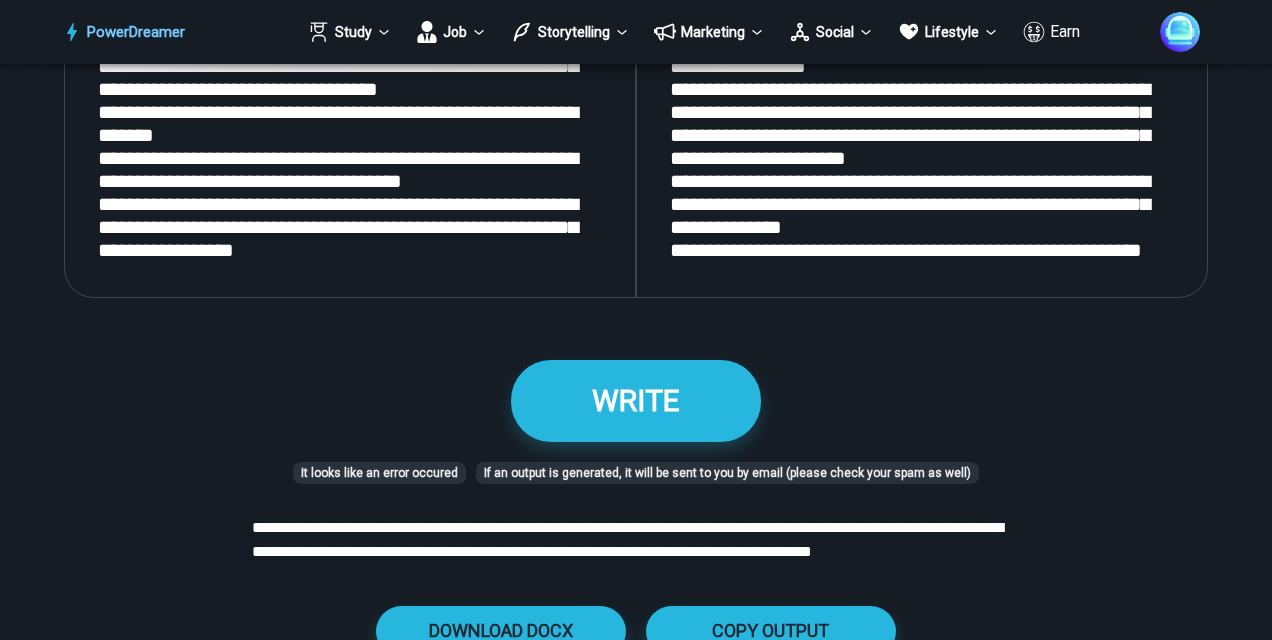 scroll, scrollTop: 5604, scrollLeft: 0, axis: vertical 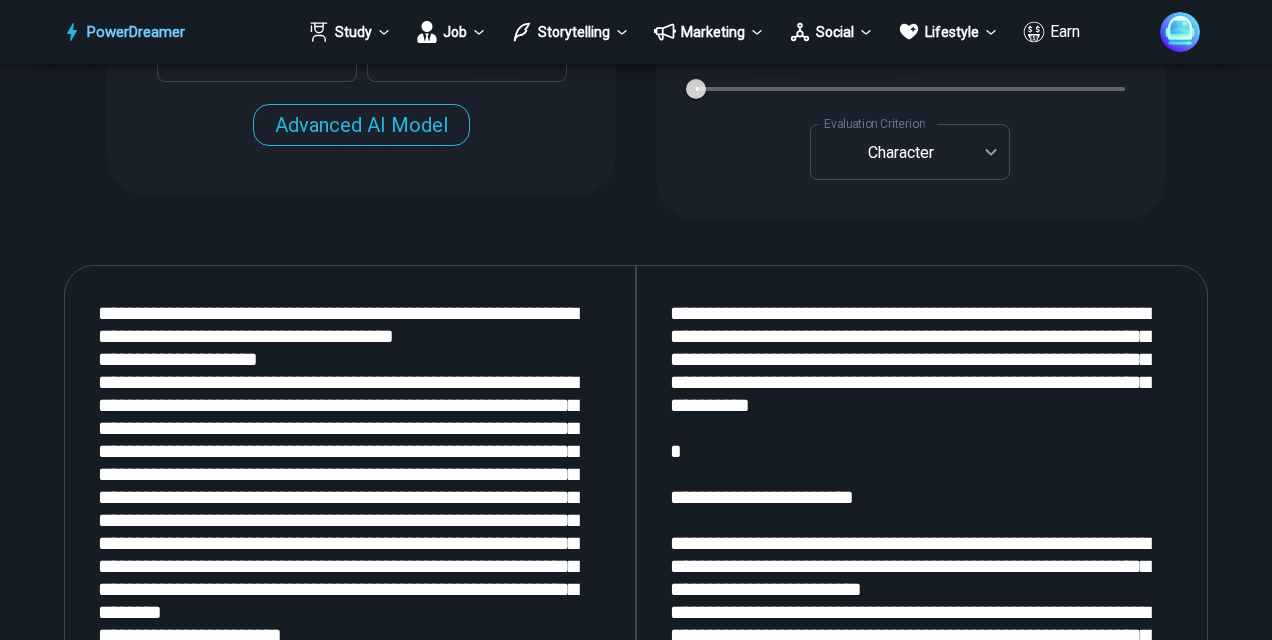 click at bounding box center (350, 532) 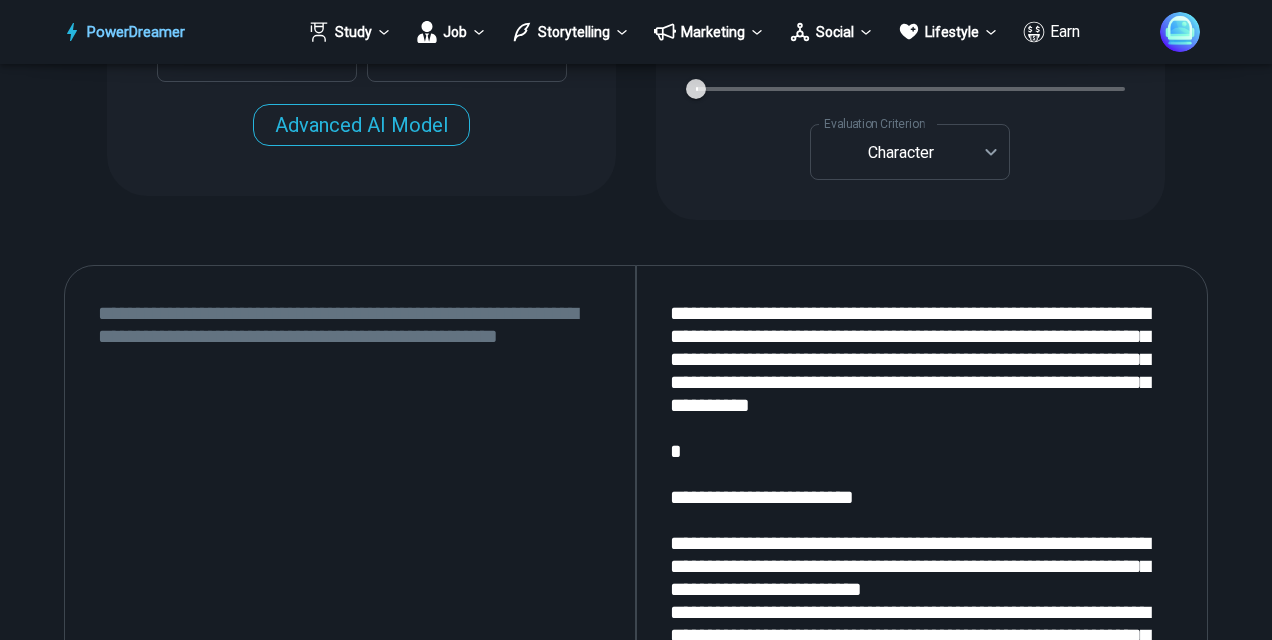 paste on "**********" 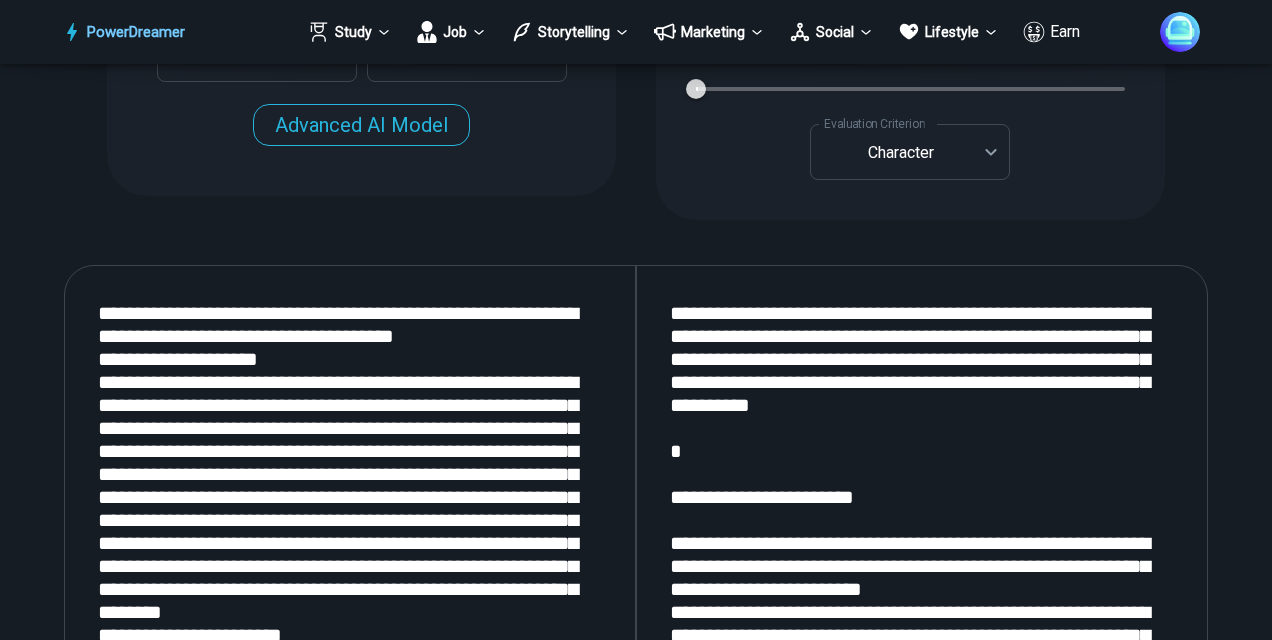 scroll, scrollTop: 2366, scrollLeft: 0, axis: vertical 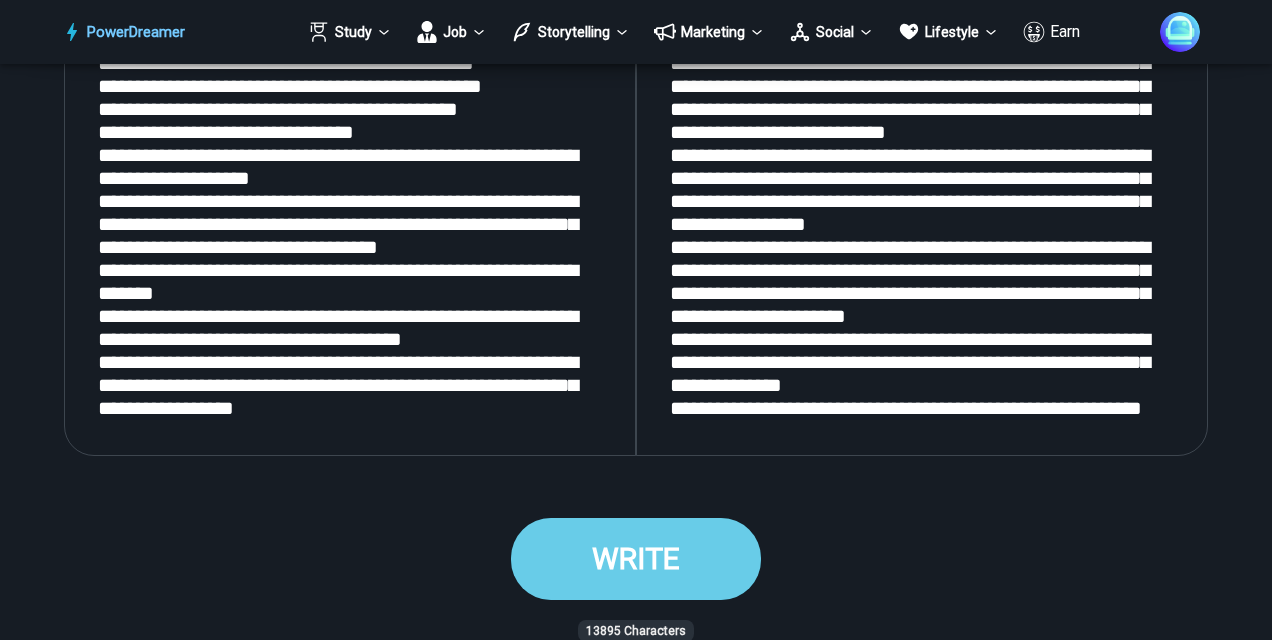 click on "WRITE" at bounding box center [636, 558] 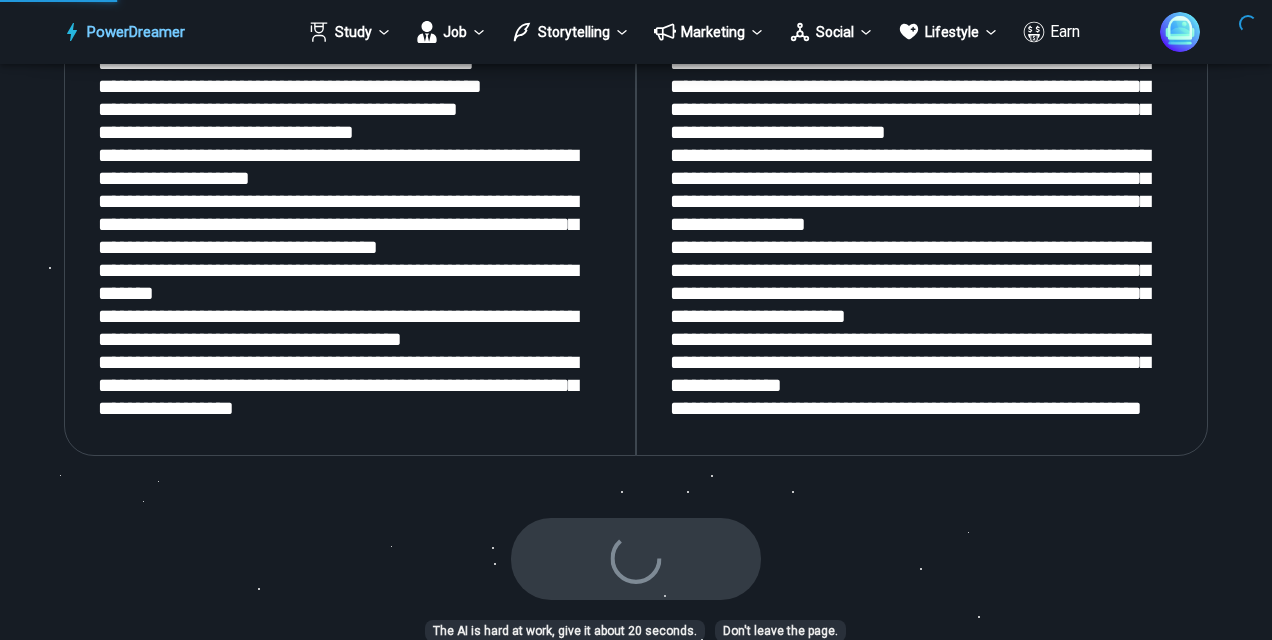 scroll, scrollTop: 6624, scrollLeft: 0, axis: vertical 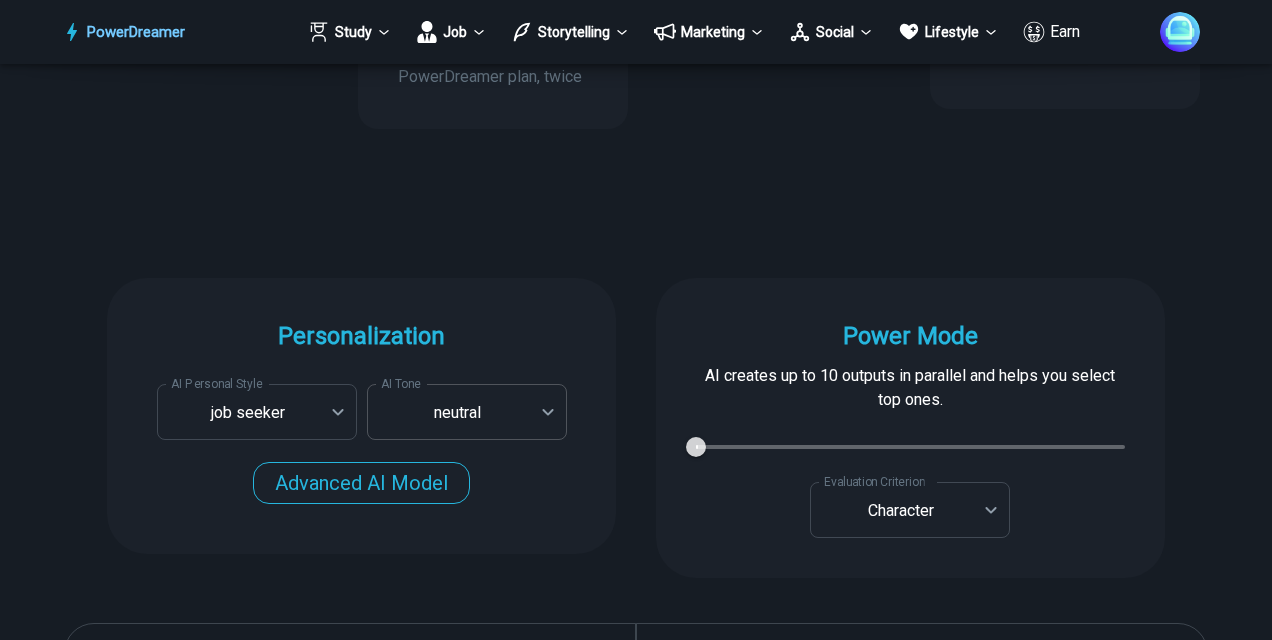 click on "PowerDreamer Study Job Storytelling Marketing Social Lifestyle Earn AI Resume Writer Tailors your resume for each job opening in seconds START Faster with PowerDreamer 213,320  AI-Generated Outputs.  50,000+ Users. 60+ AI Tools. PowerDreamer saved me a ton of stress and even more time. Highly recommend. [PERSON_NAME] is a writer and producer with experience at Morning Rush, [US_STATE] PBS, Metro Weekly and The [US_STATE] Times I received a job offer [DATE] that your awesome website helped me get. Thank you! I will be singing your praises. [PERSON_NAME] signed up to PowerDreamer [DATE] and received his job offer [DATE] Absolutely love this program!! I'm usually hesitant to pay for anything without being able to try it for free first. However, I was desperate to get resume writing help and this program far exceeded my expectations! I have been telling anyone I know looking for a job to try it. [PERSON_NAME] [PERSON_NAME], Product Manager in E-Commerce [PERSON_NAME] [PERSON_NAME] [PERSON_NAME] Personalization AI Tone" at bounding box center (636, 4709) 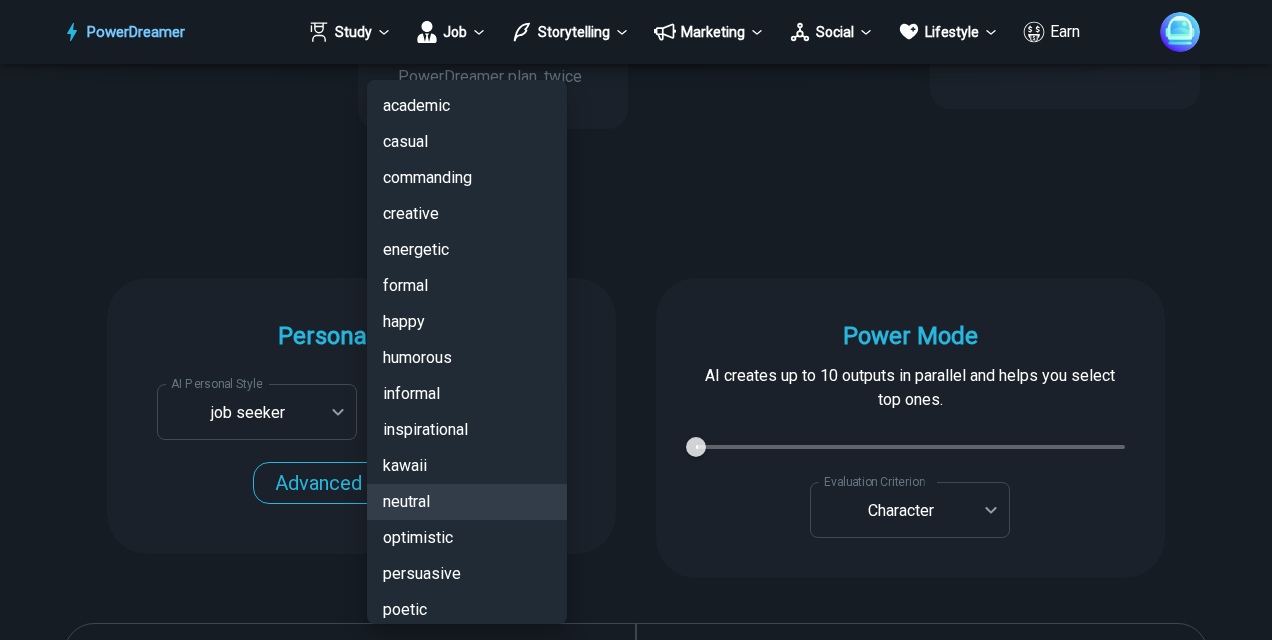 scroll, scrollTop: 192, scrollLeft: 0, axis: vertical 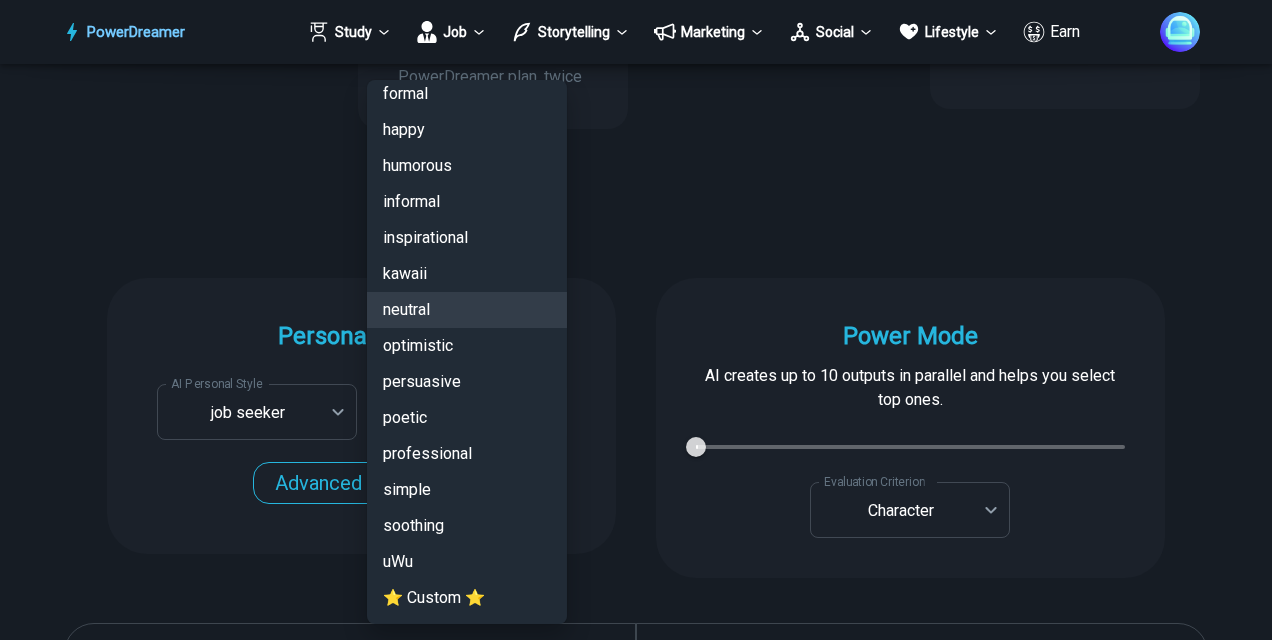 click on "professional" at bounding box center (467, 454) 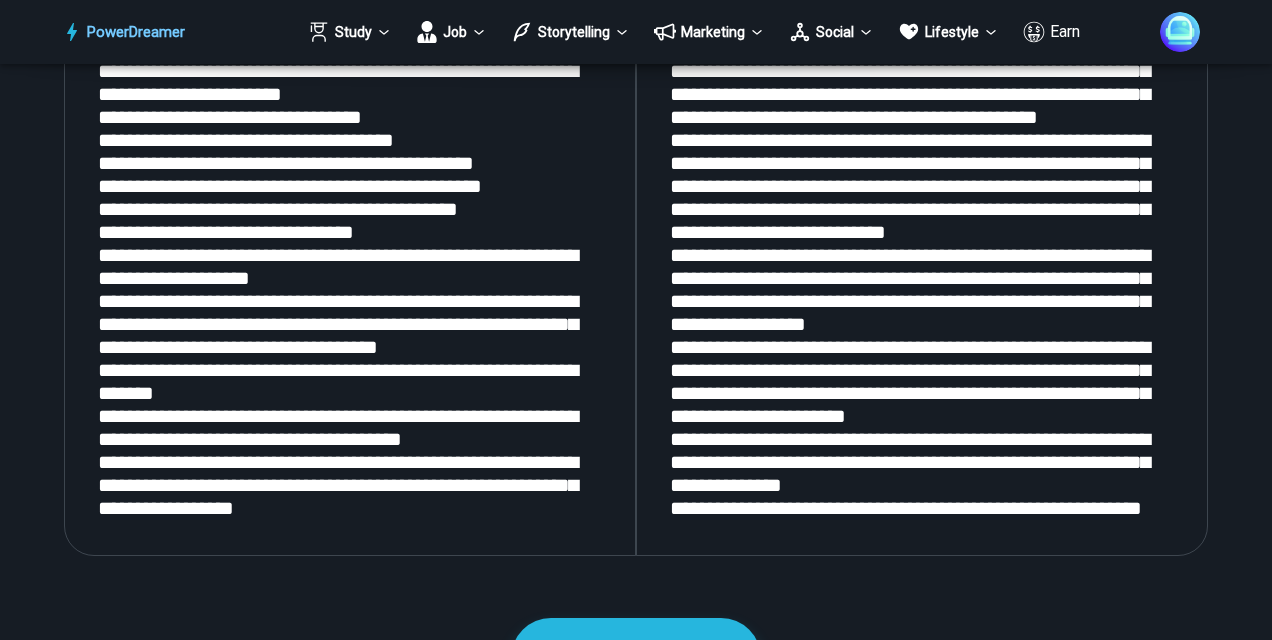 scroll, scrollTop: 2766, scrollLeft: 0, axis: vertical 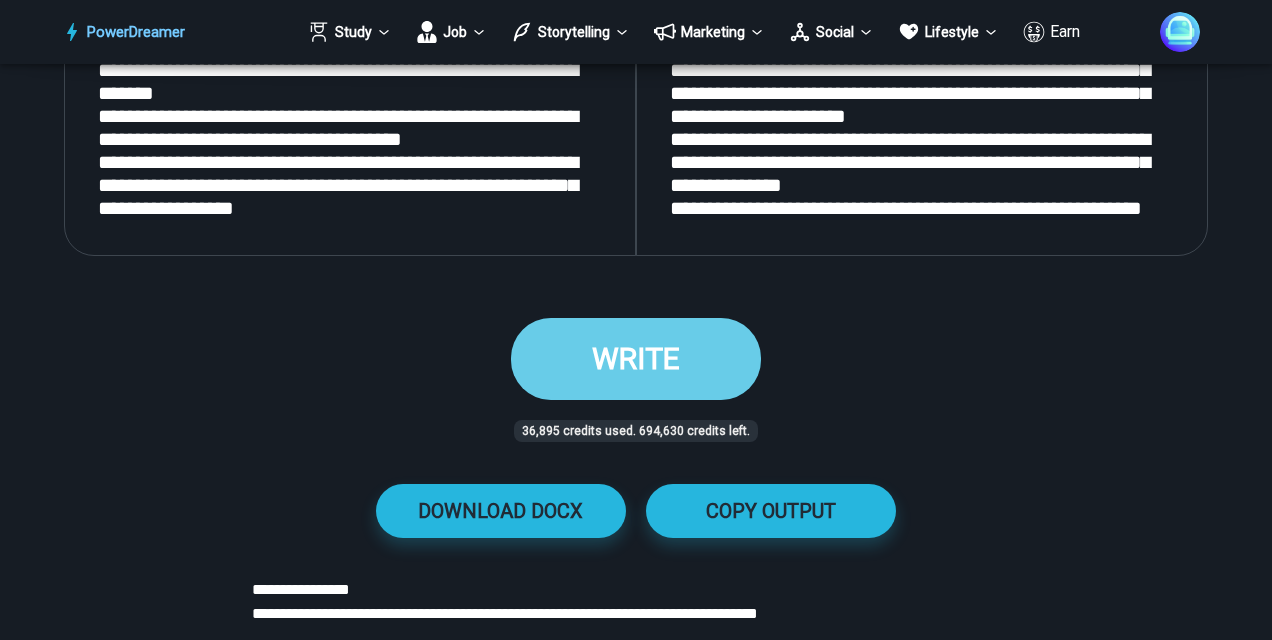 click on "WRITE" at bounding box center (636, 358) 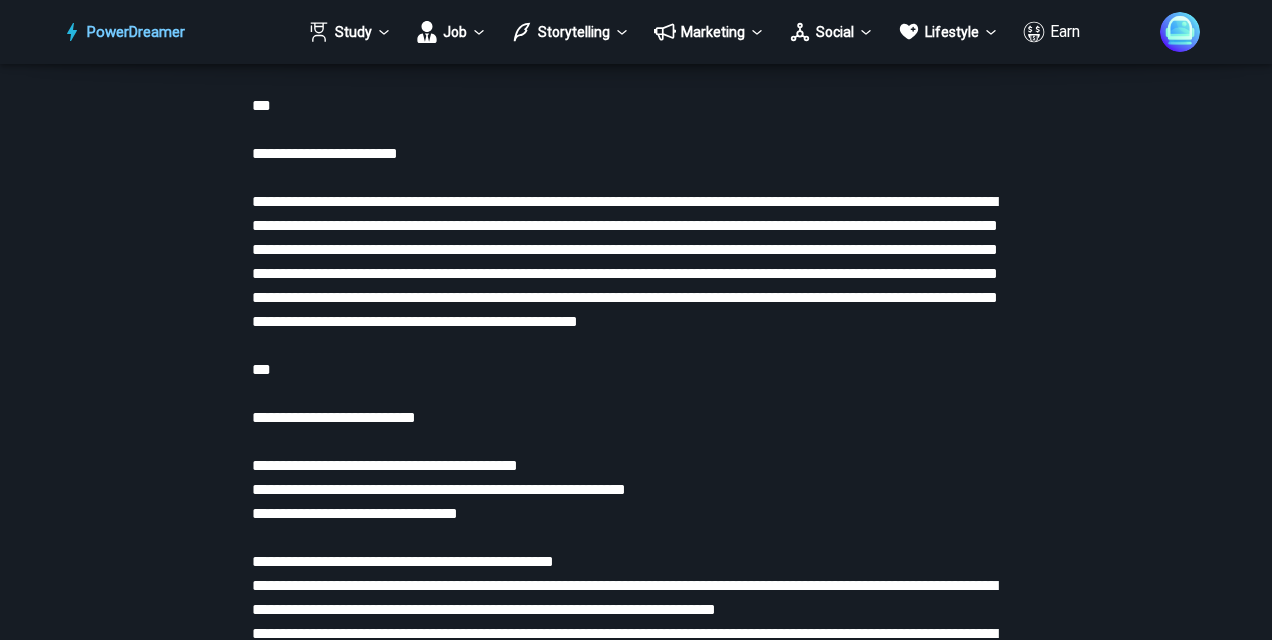scroll, scrollTop: 3066, scrollLeft: 0, axis: vertical 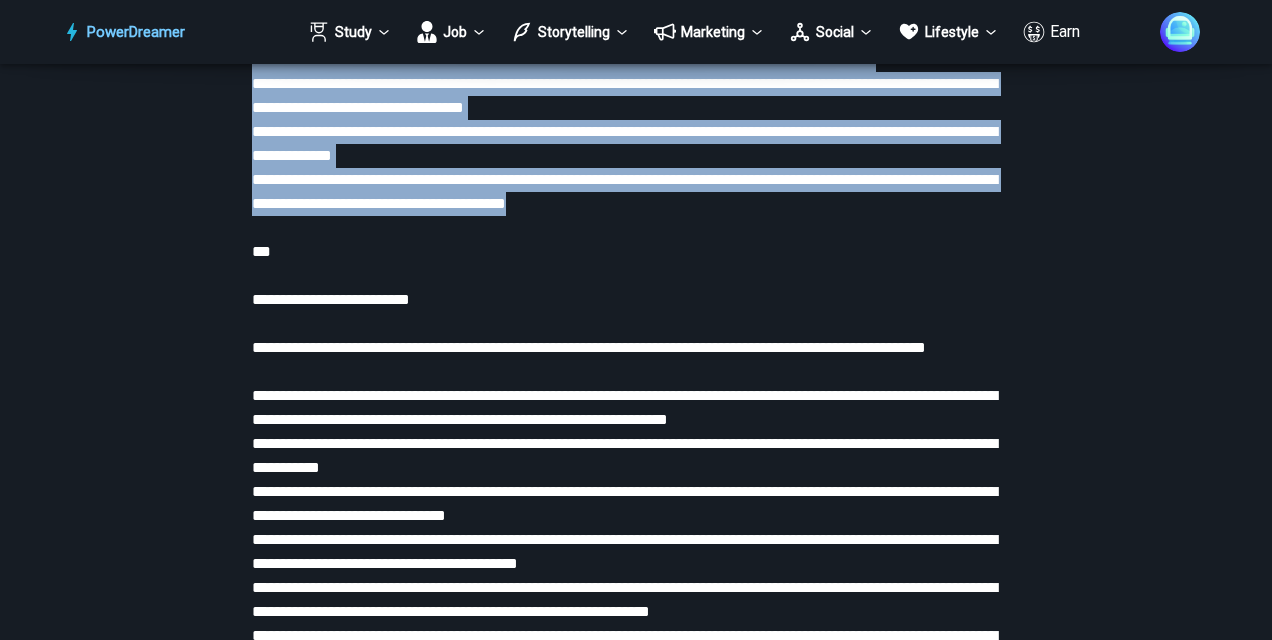 drag, startPoint x: 267, startPoint y: 434, endPoint x: 708, endPoint y: 299, distance: 461.2006 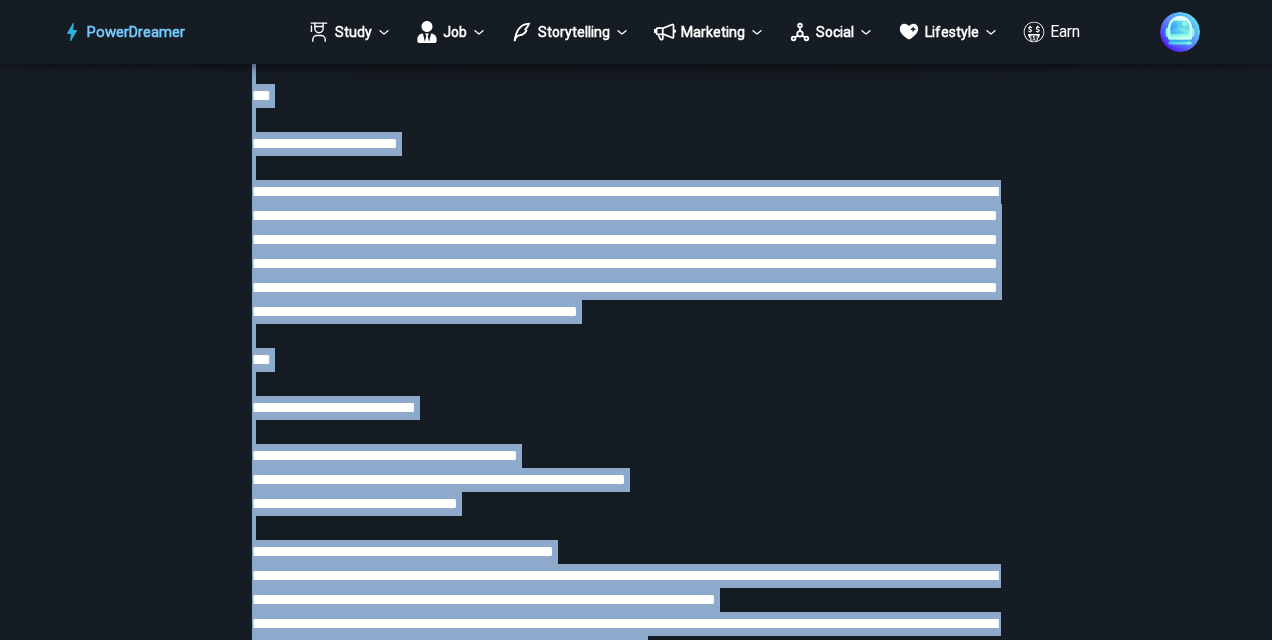 scroll, scrollTop: 4076, scrollLeft: 0, axis: vertical 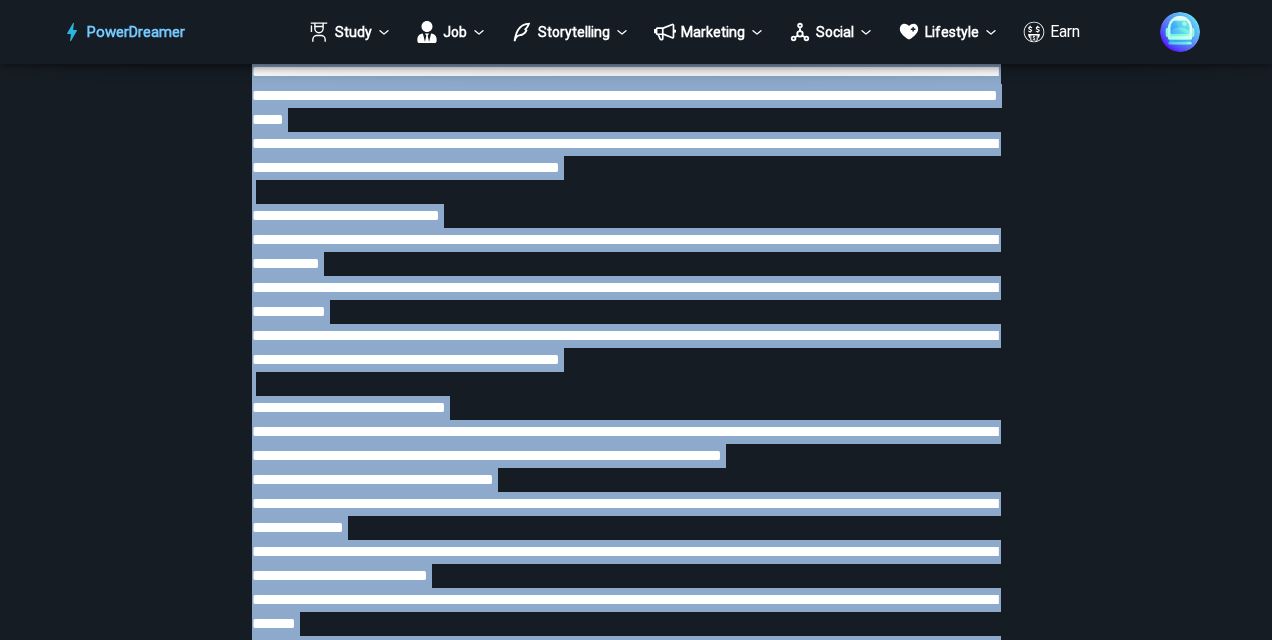 copy on "**********" 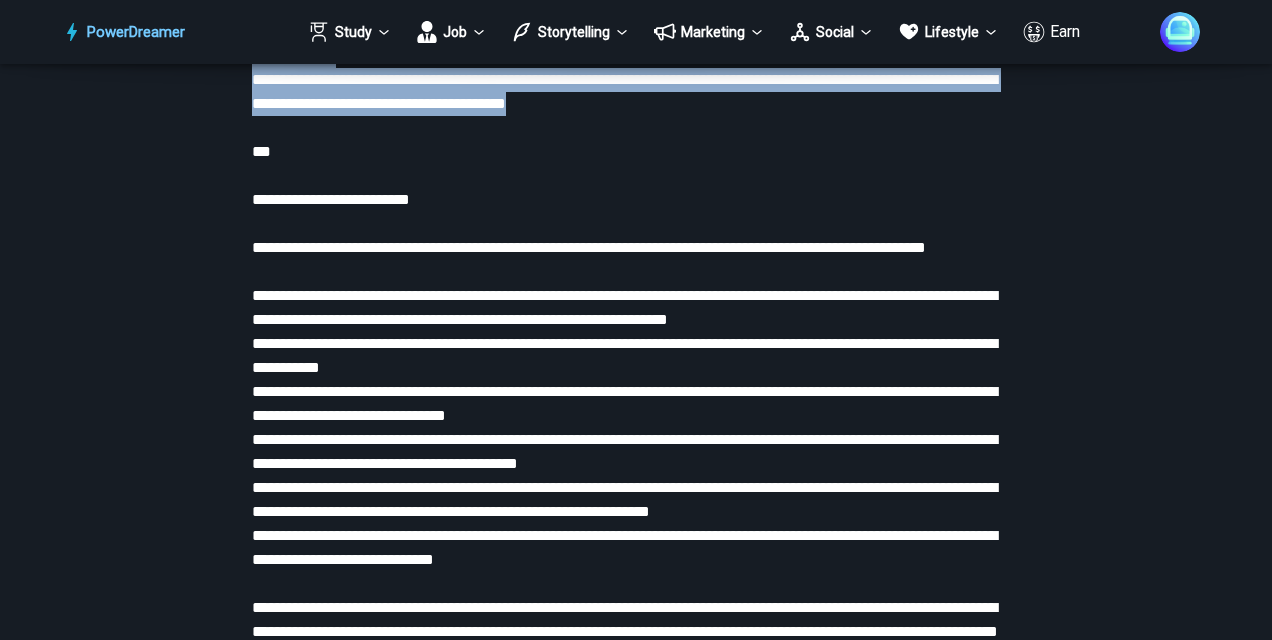 scroll, scrollTop: 7176, scrollLeft: 0, axis: vertical 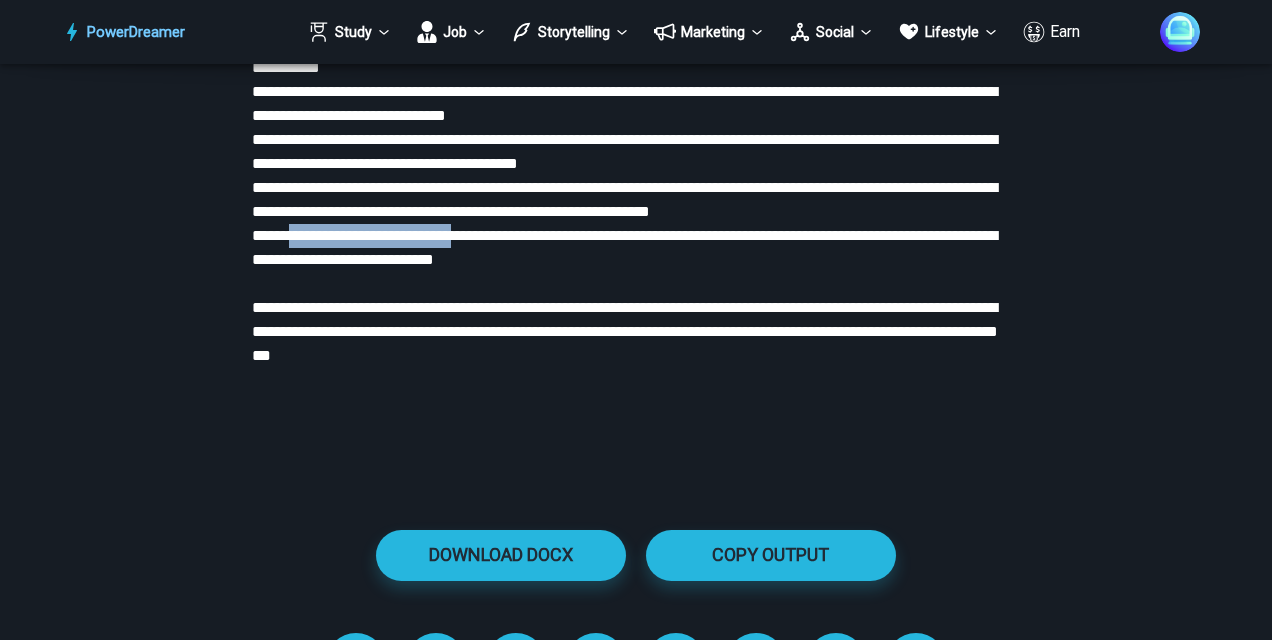 drag, startPoint x: 308, startPoint y: 361, endPoint x: 494, endPoint y: 363, distance: 186.01076 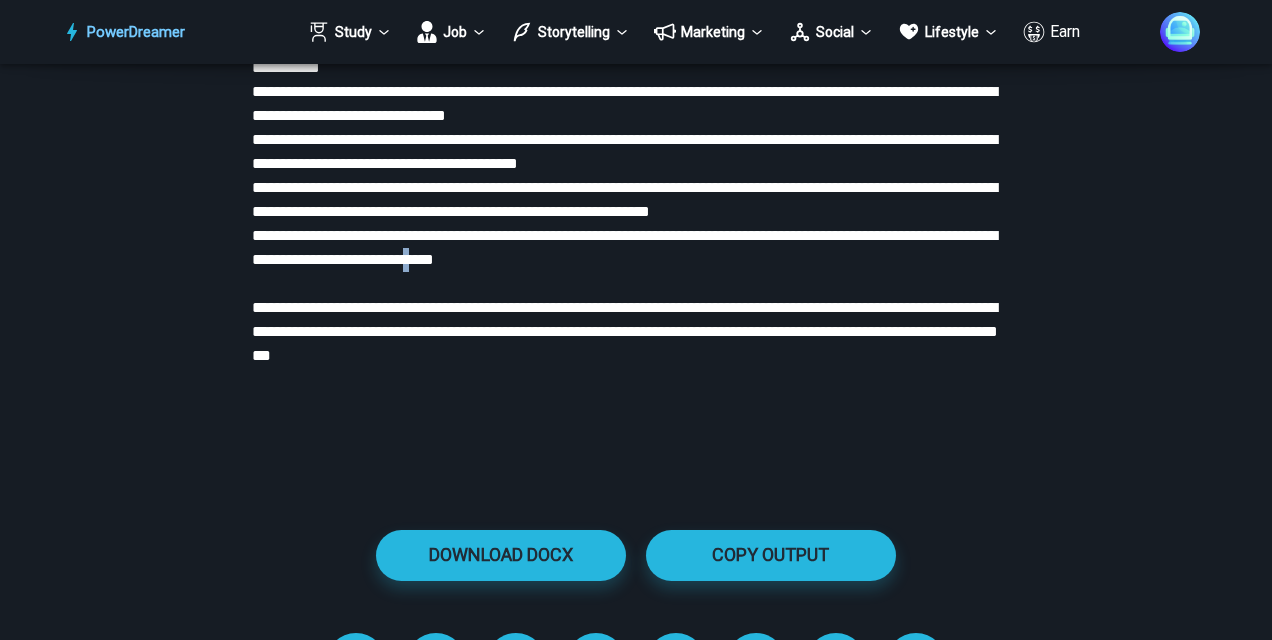 drag, startPoint x: 494, startPoint y: 363, endPoint x: 544, endPoint y: 384, distance: 54.230988 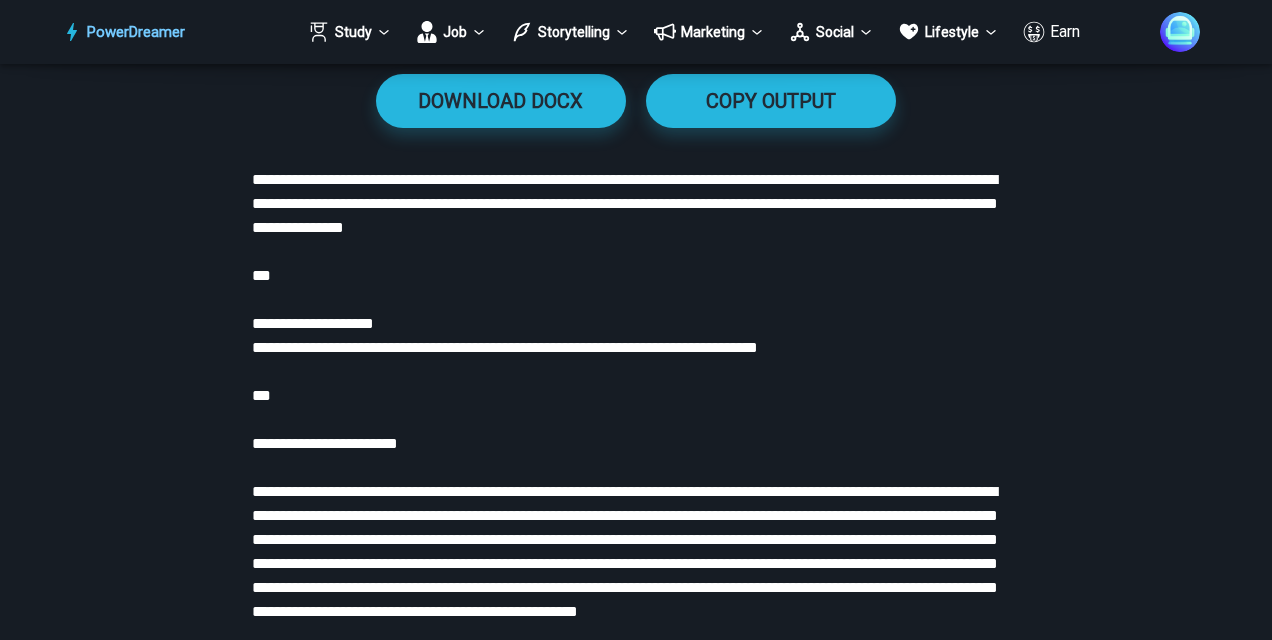 scroll, scrollTop: 2776, scrollLeft: 0, axis: vertical 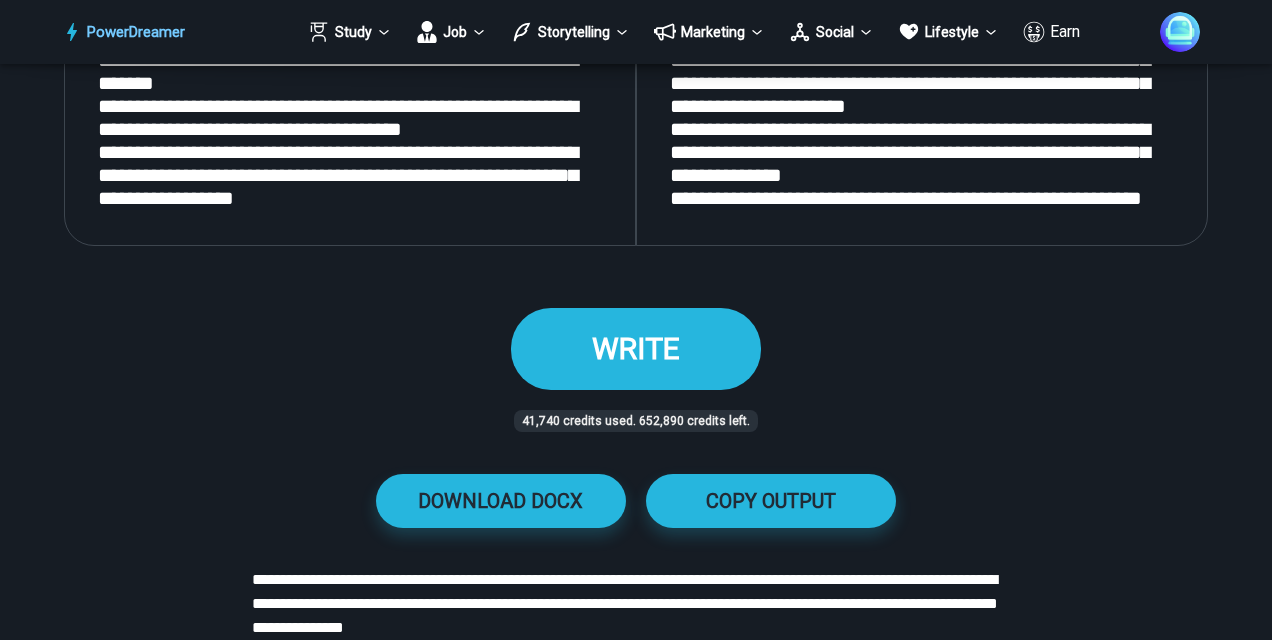 click on "WRITE" at bounding box center (636, 348) 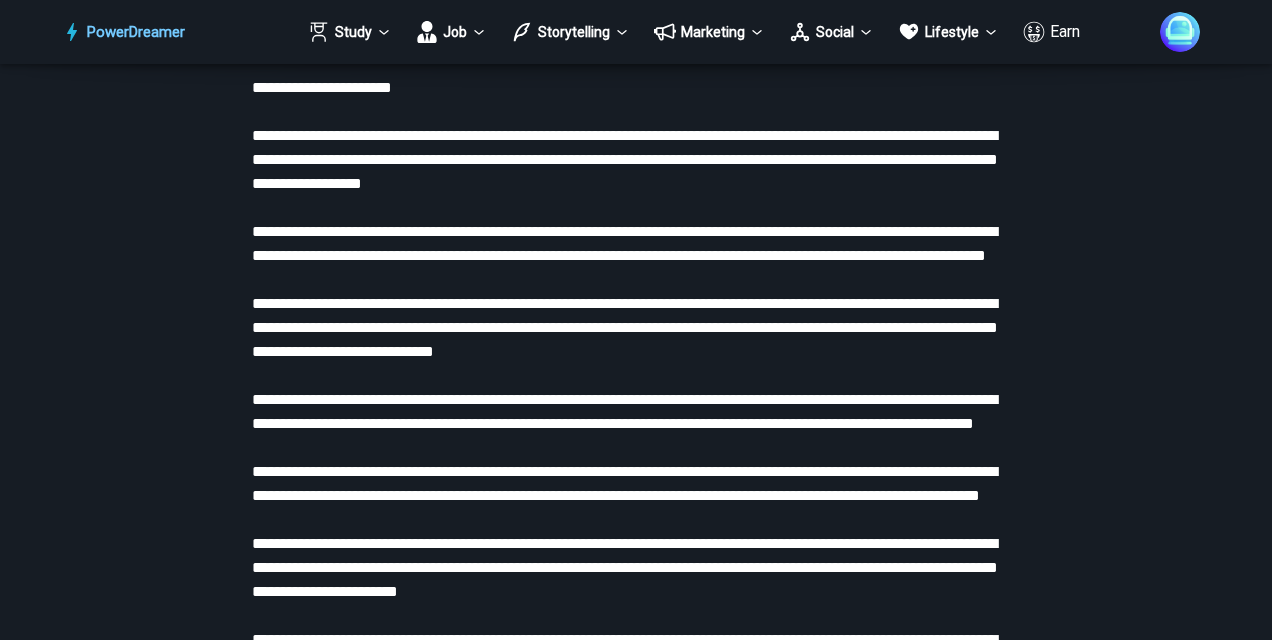 scroll, scrollTop: 6776, scrollLeft: 0, axis: vertical 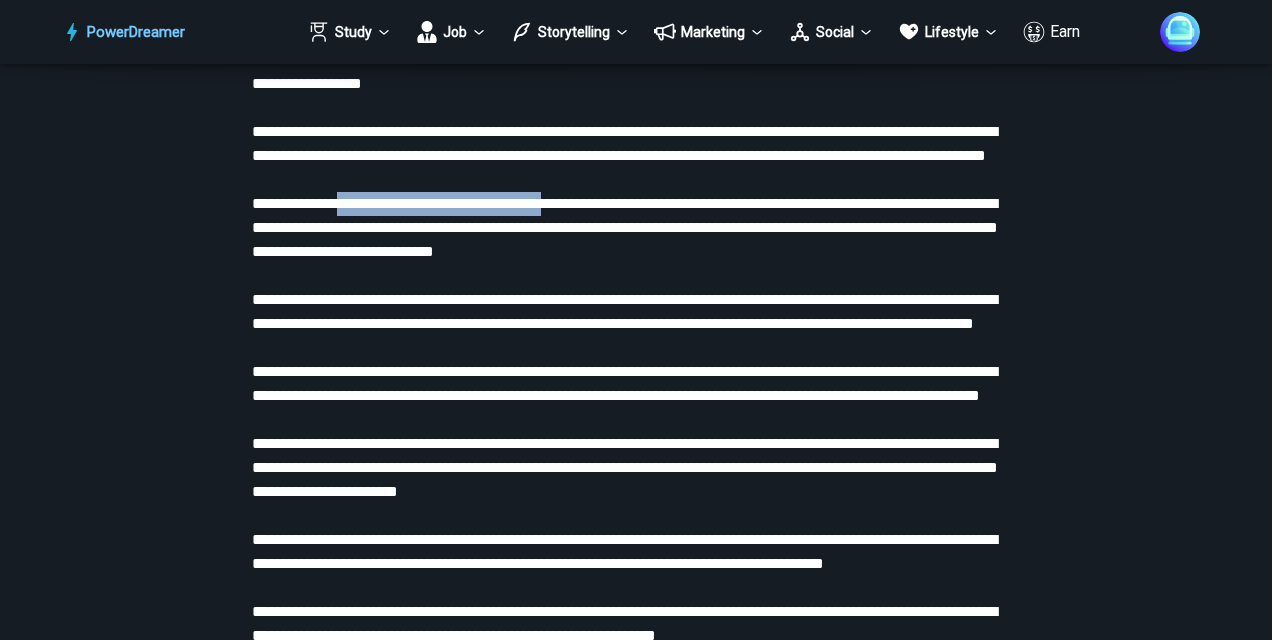 drag, startPoint x: 349, startPoint y: 412, endPoint x: 620, endPoint y: 420, distance: 271.11804 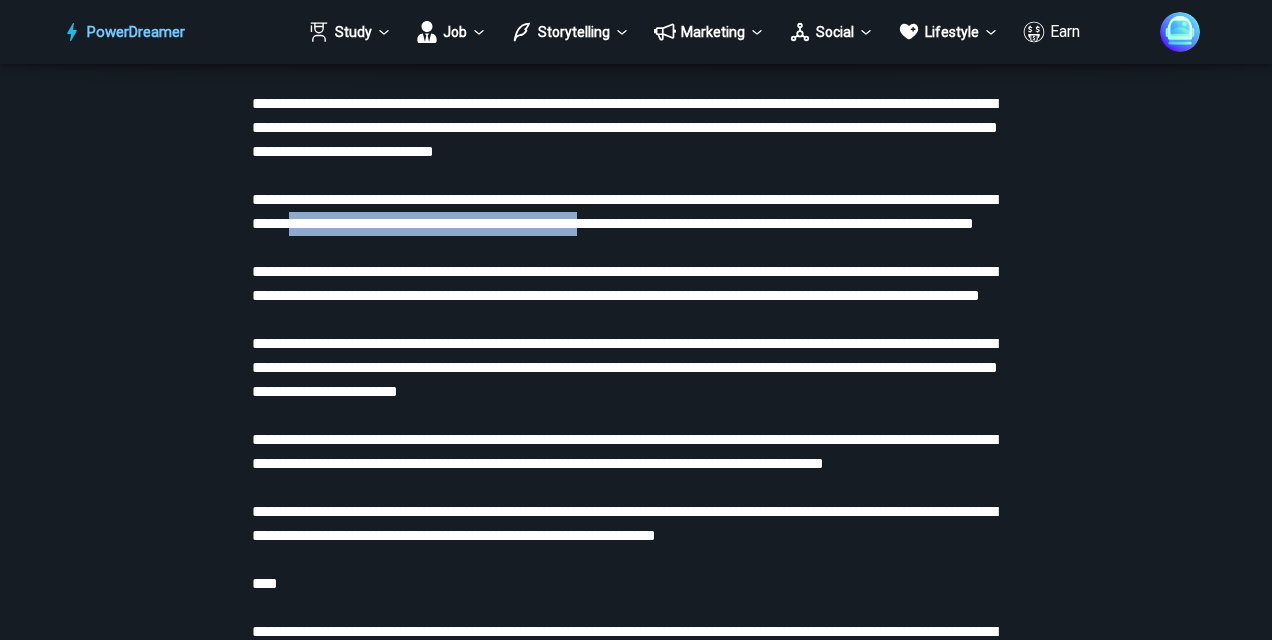 drag, startPoint x: 454, startPoint y: 431, endPoint x: 786, endPoint y: 444, distance: 332.25443 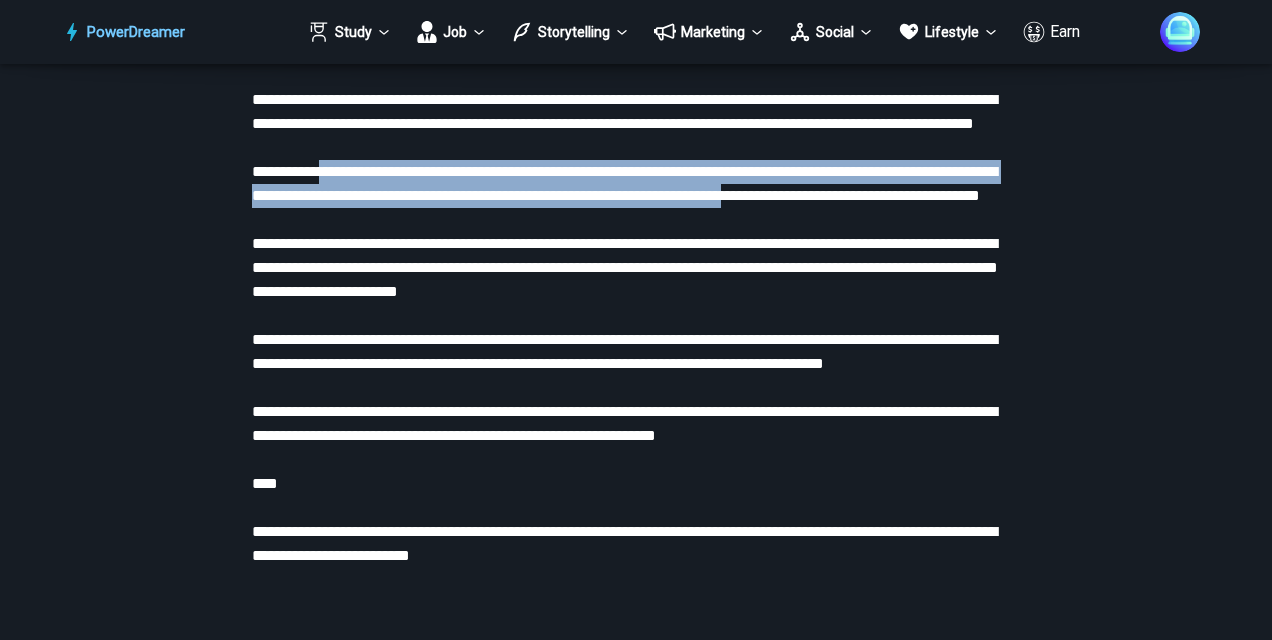 drag, startPoint x: 326, startPoint y: 408, endPoint x: 934, endPoint y: 438, distance: 608.7397 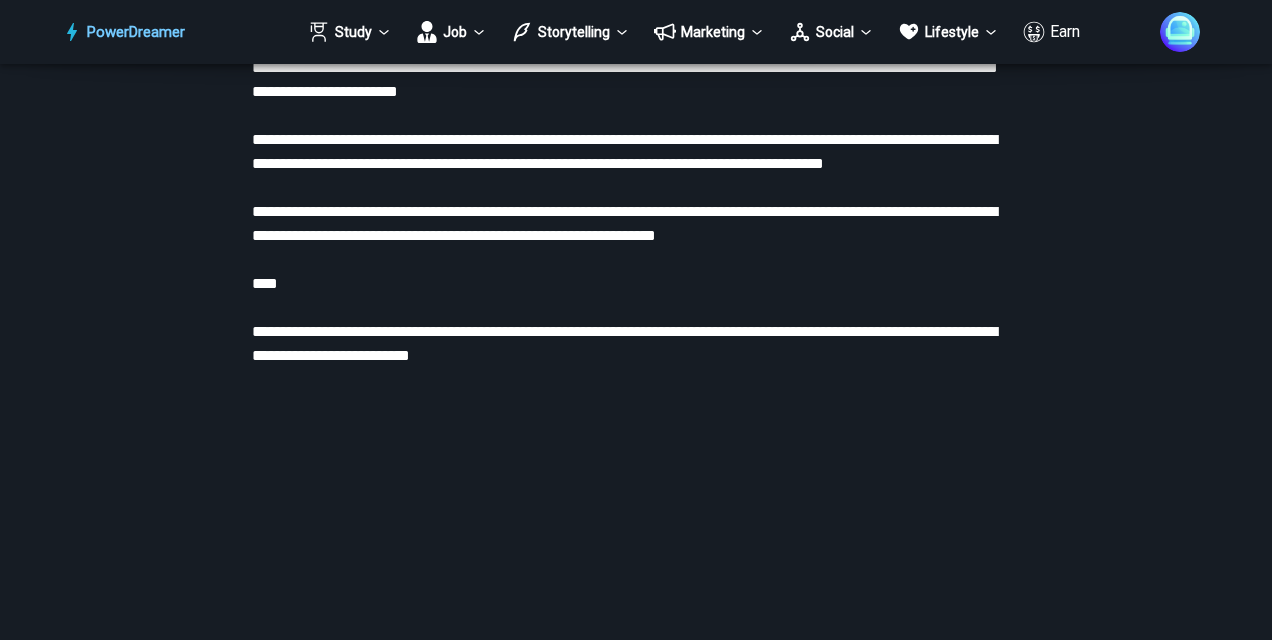 drag, startPoint x: 286, startPoint y: 305, endPoint x: 757, endPoint y: 316, distance: 471.12842 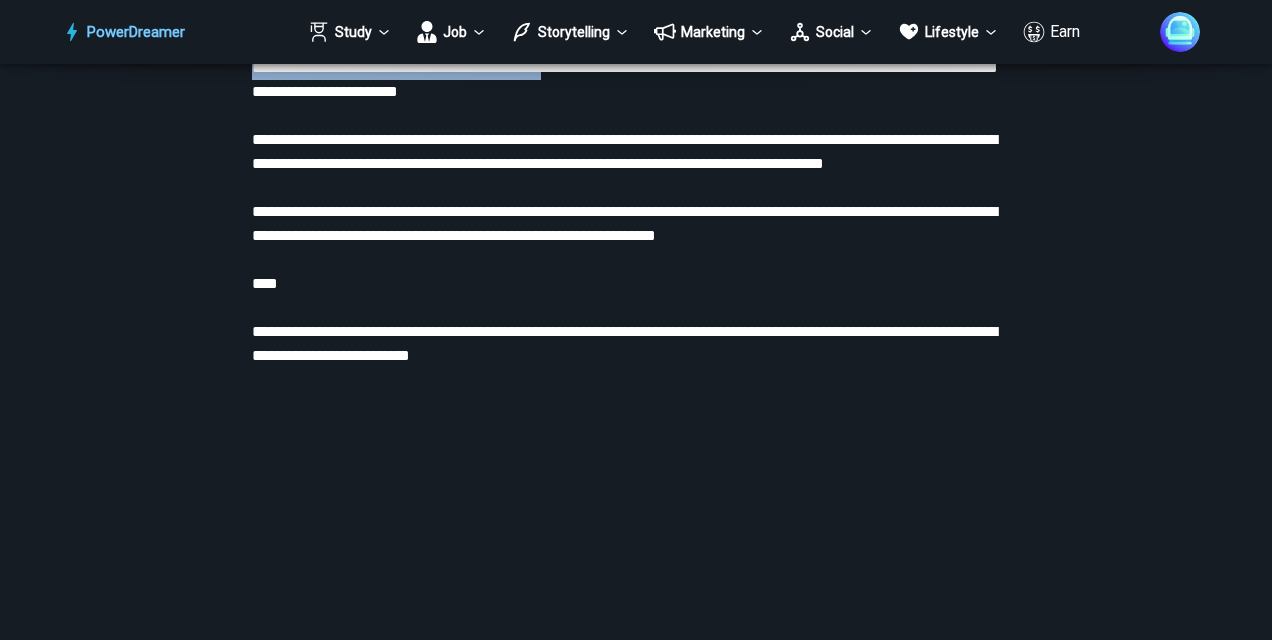 drag, startPoint x: 288, startPoint y: 312, endPoint x: 755, endPoint y: 325, distance: 467.1809 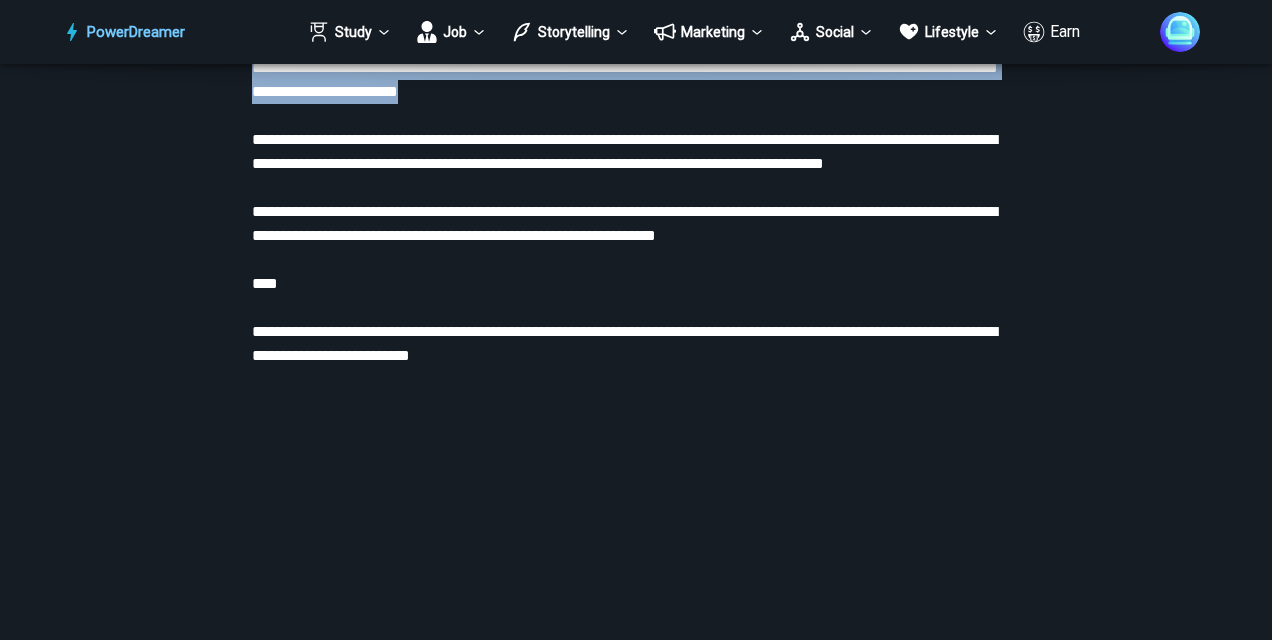 drag, startPoint x: 278, startPoint y: 308, endPoint x: 726, endPoint y: 356, distance: 450.5641 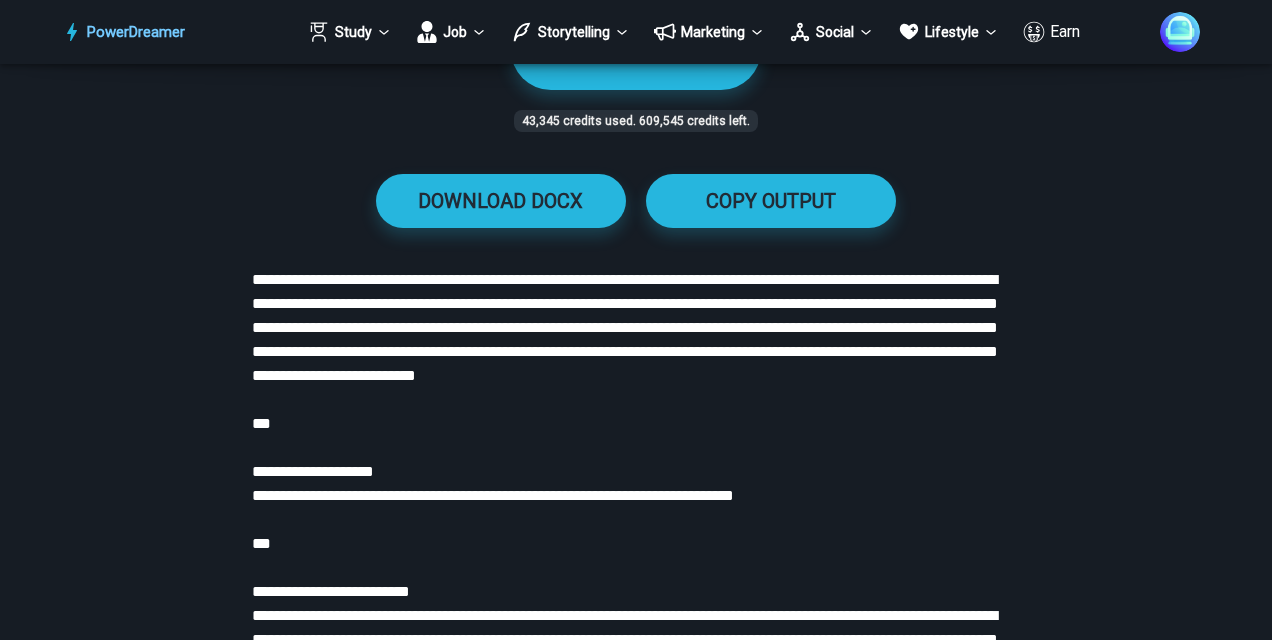 scroll, scrollTop: 3276, scrollLeft: 0, axis: vertical 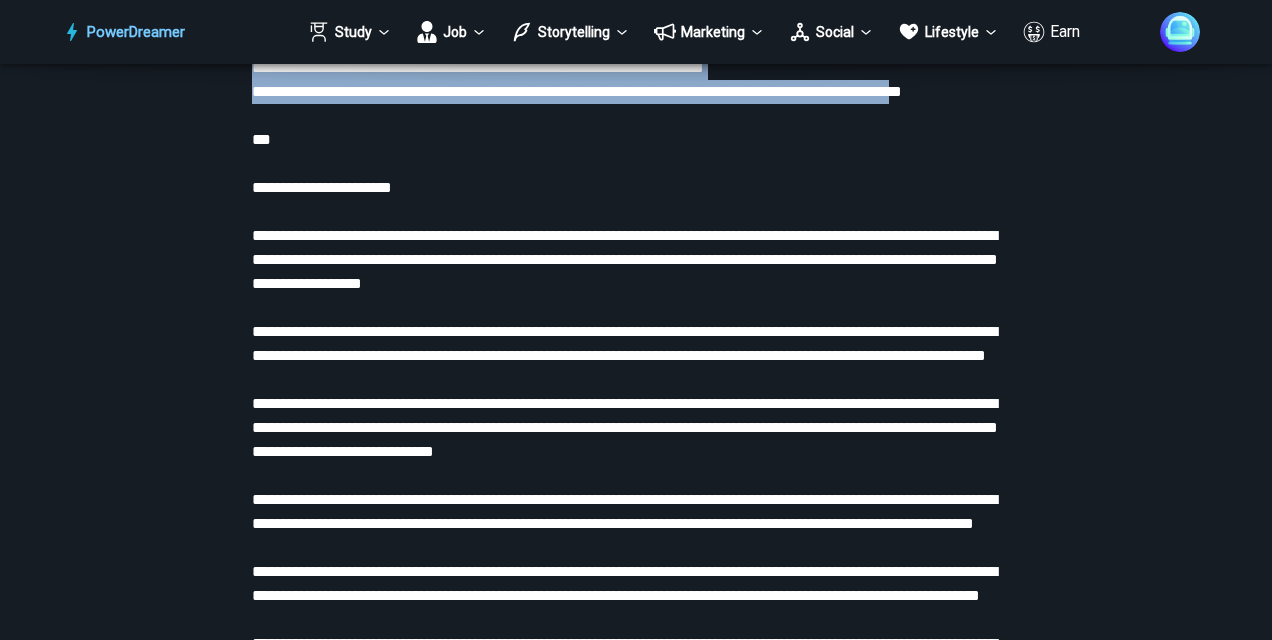 drag, startPoint x: 268, startPoint y: 292, endPoint x: 1028, endPoint y: 288, distance: 760.0105 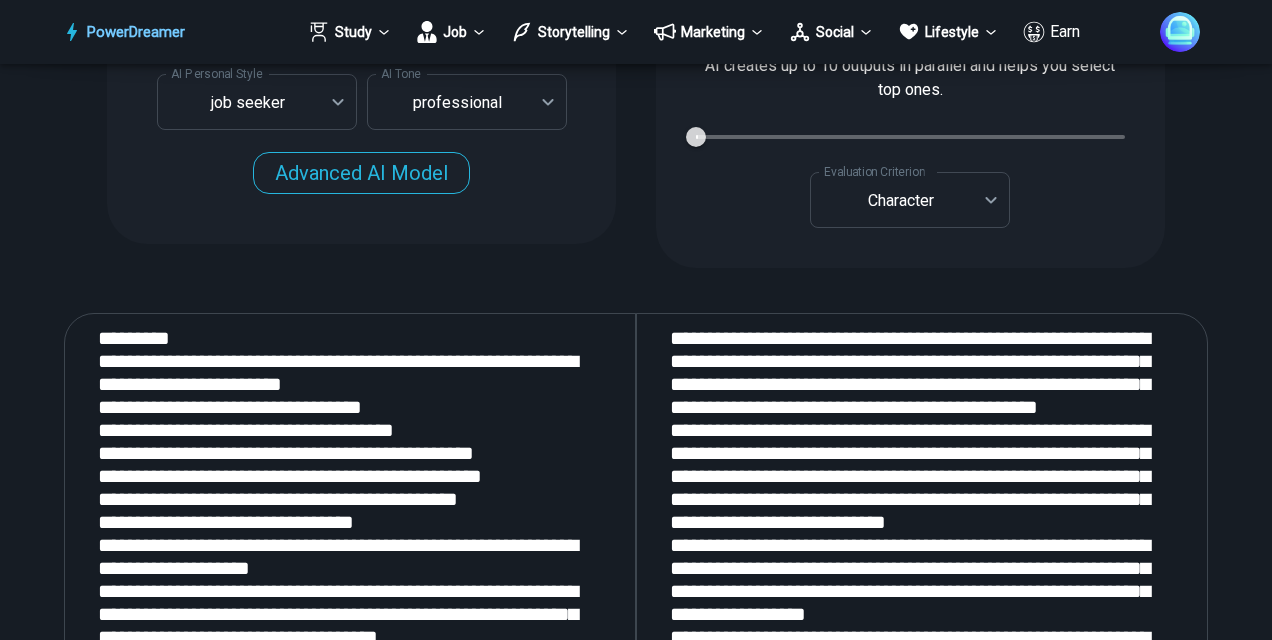 scroll, scrollTop: 2876, scrollLeft: 0, axis: vertical 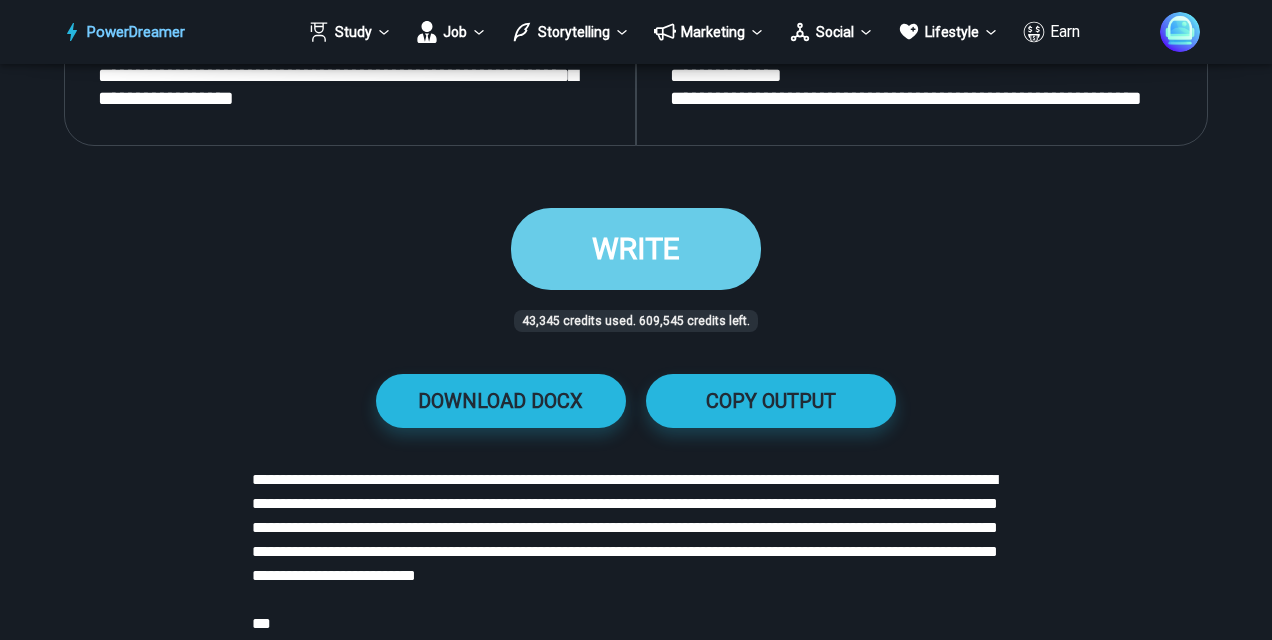 click on "WRITE" at bounding box center (636, 248) 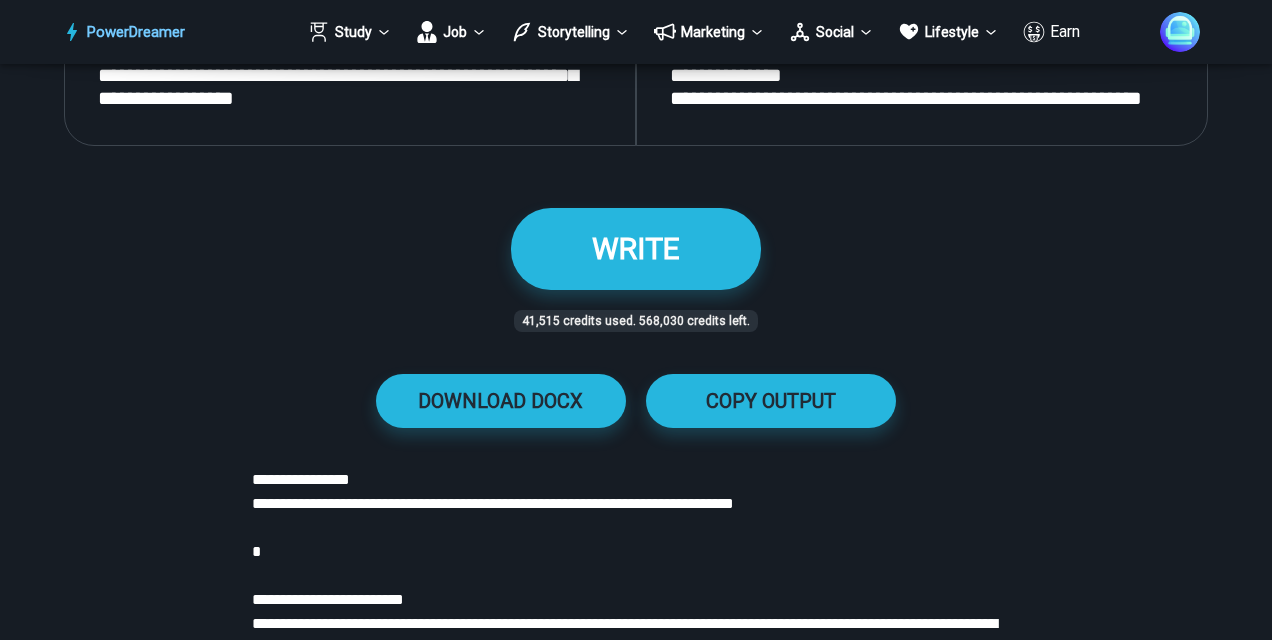 scroll, scrollTop: 3176, scrollLeft: 0, axis: vertical 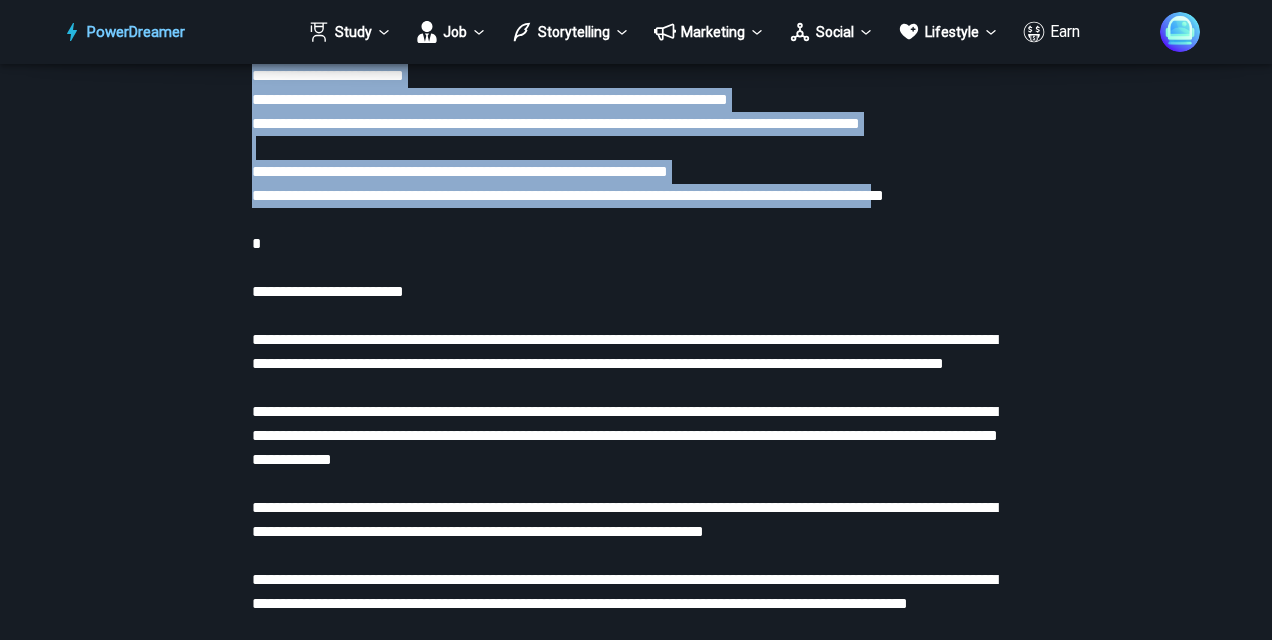 drag, startPoint x: 250, startPoint y: 173, endPoint x: 1016, endPoint y: 302, distance: 776.7863 